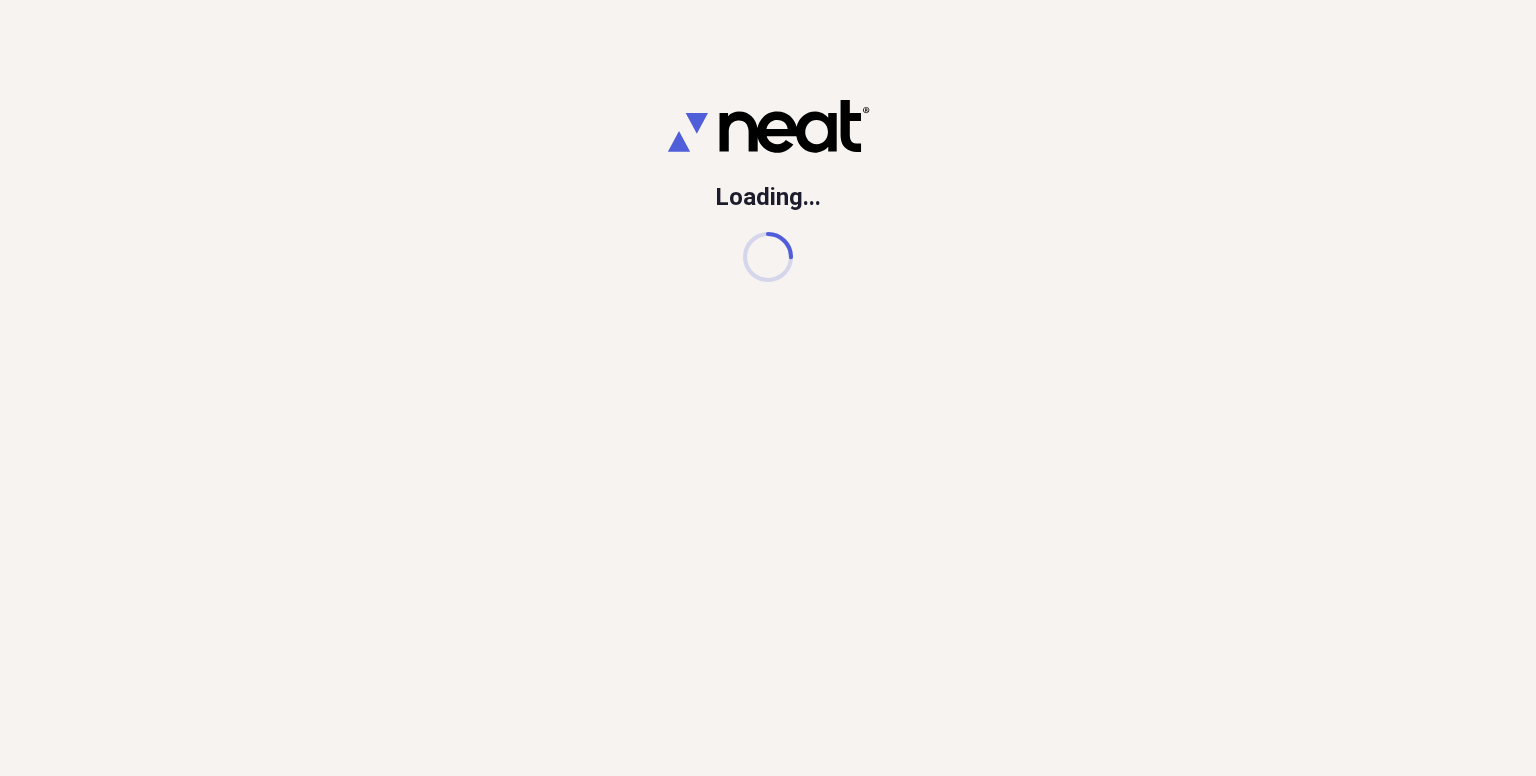 scroll, scrollTop: 0, scrollLeft: 0, axis: both 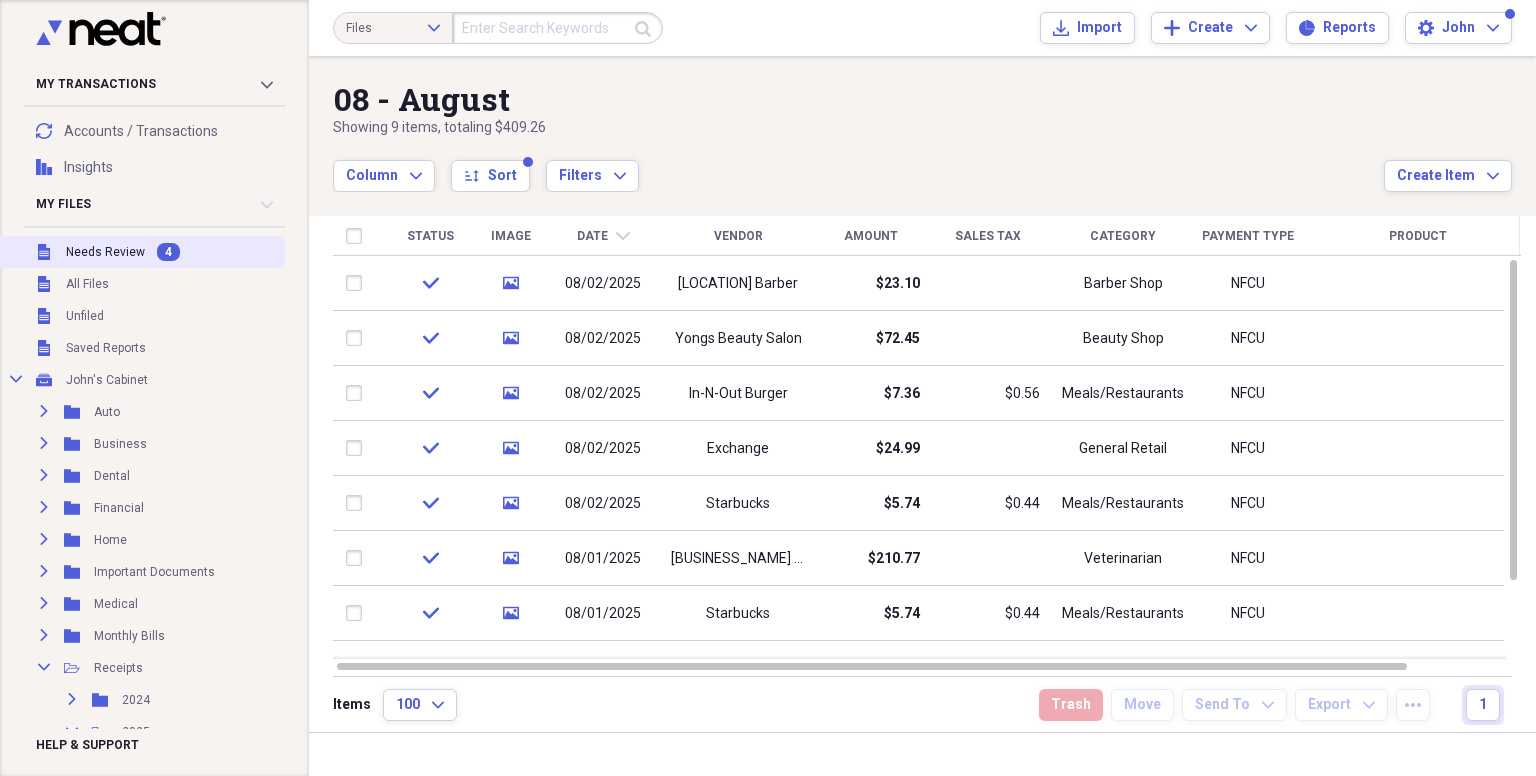 click on "Unfiled Needs Review 4" at bounding box center [140, 252] 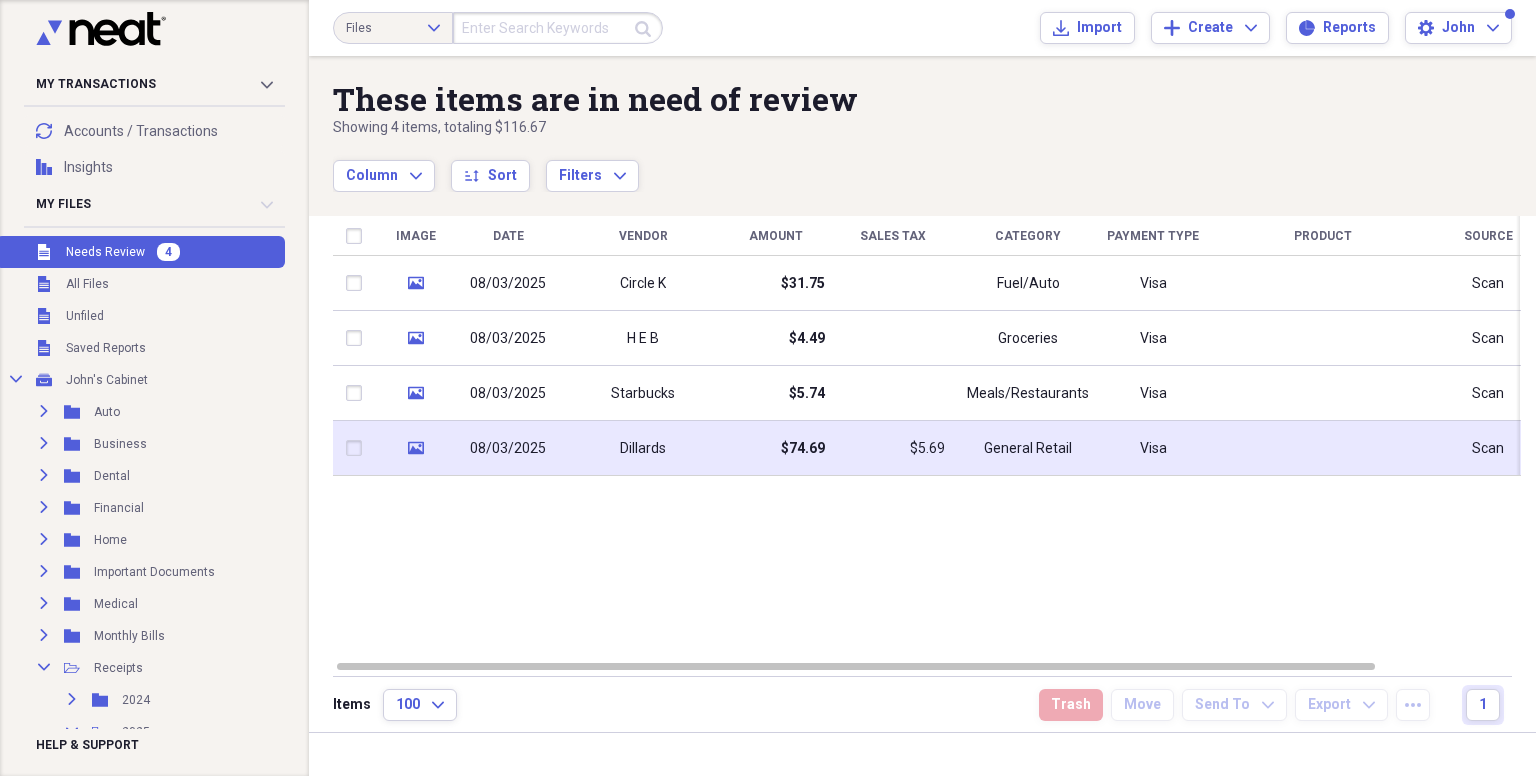 click on "08/03/2025" at bounding box center (508, 448) 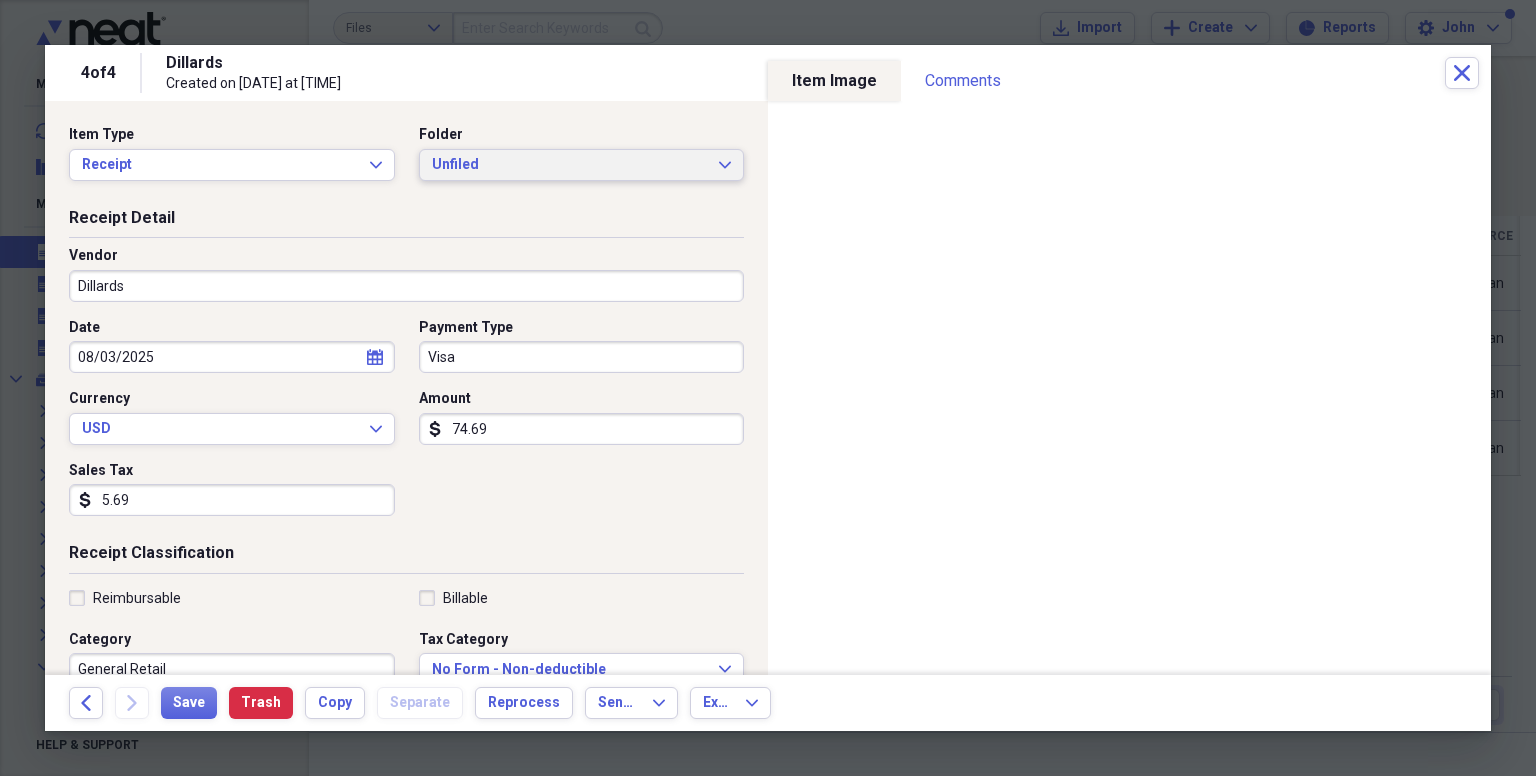 click on "Unfiled" at bounding box center [570, 165] 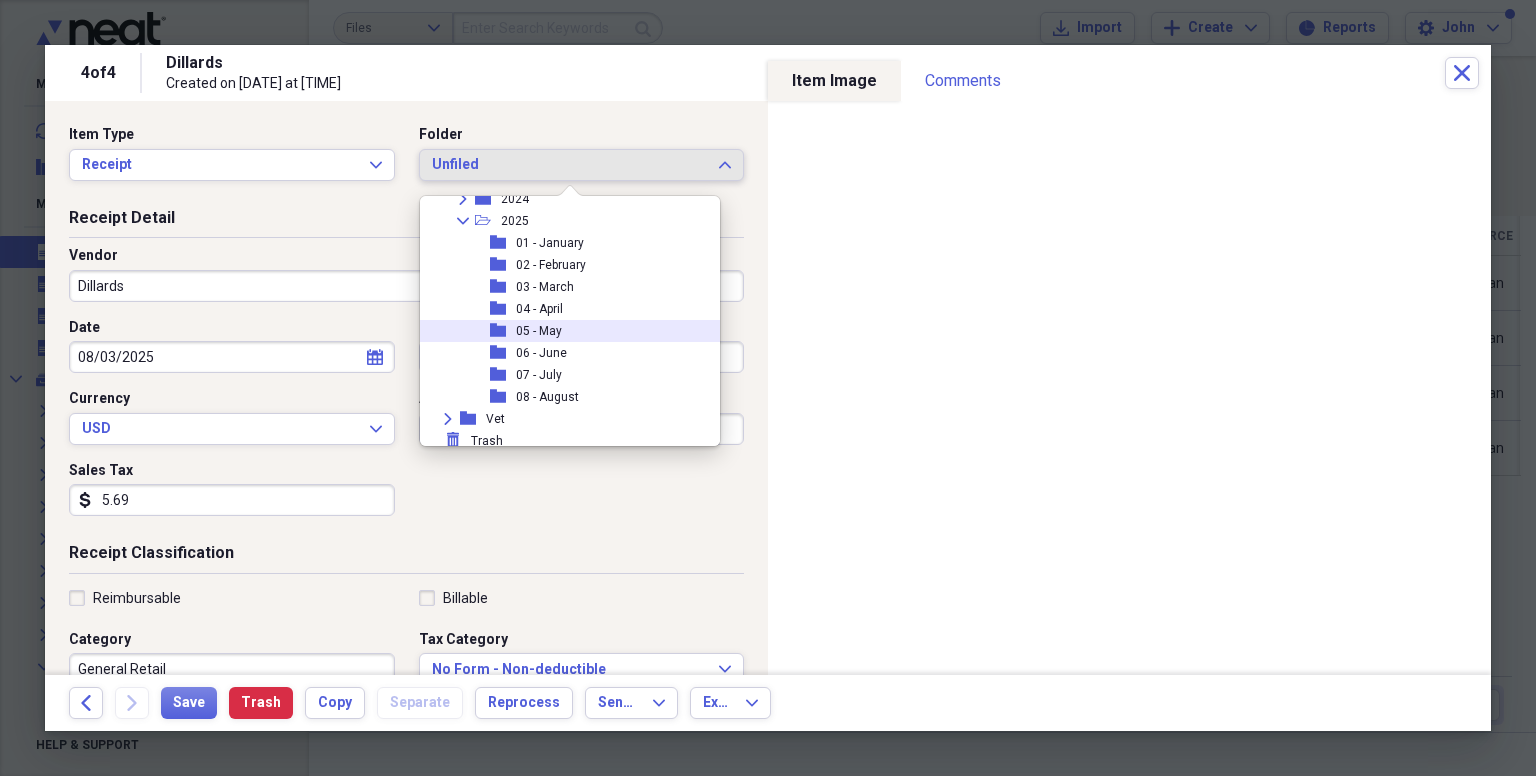 scroll, scrollTop: 270, scrollLeft: 0, axis: vertical 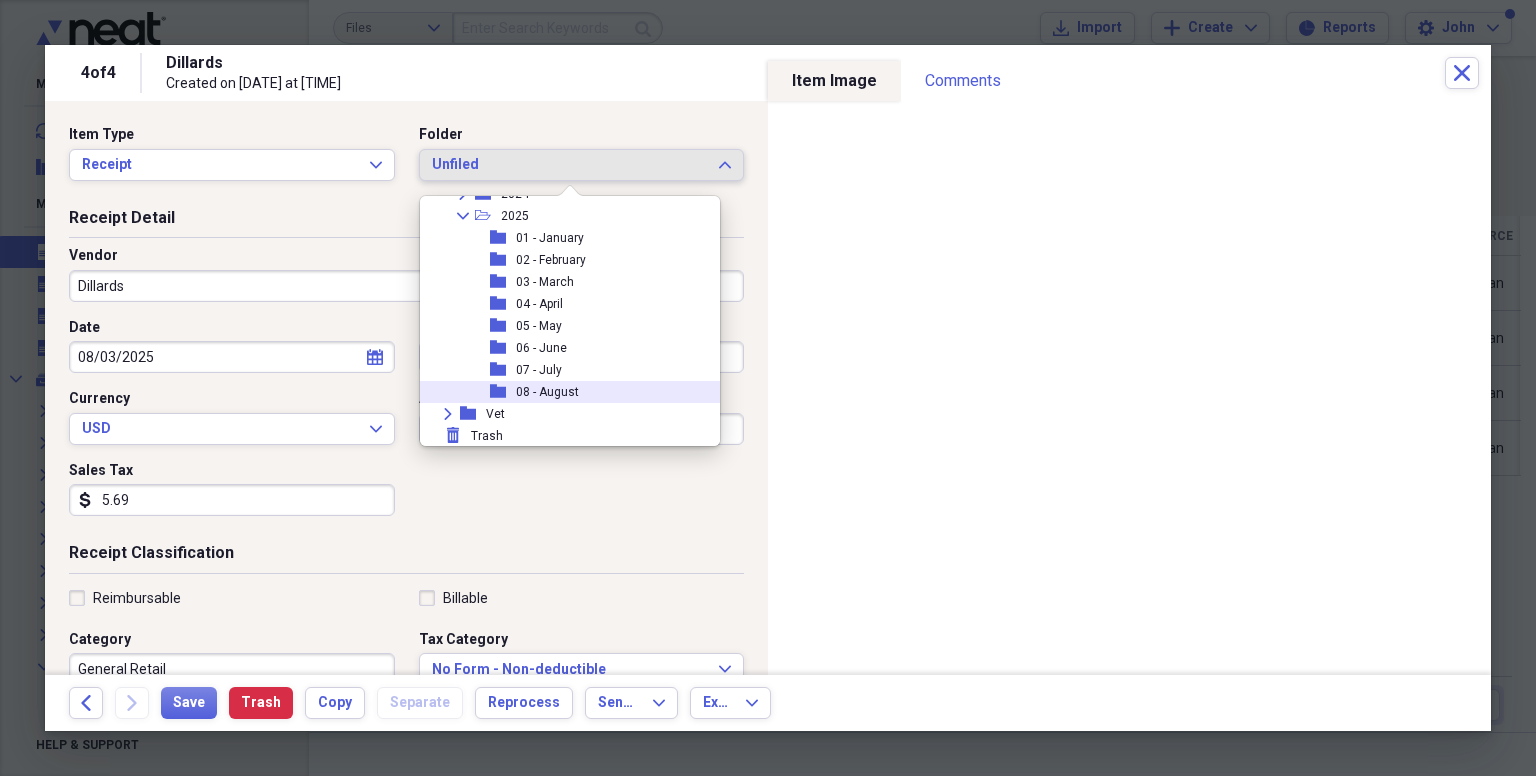 click on "08 - August" at bounding box center [547, 392] 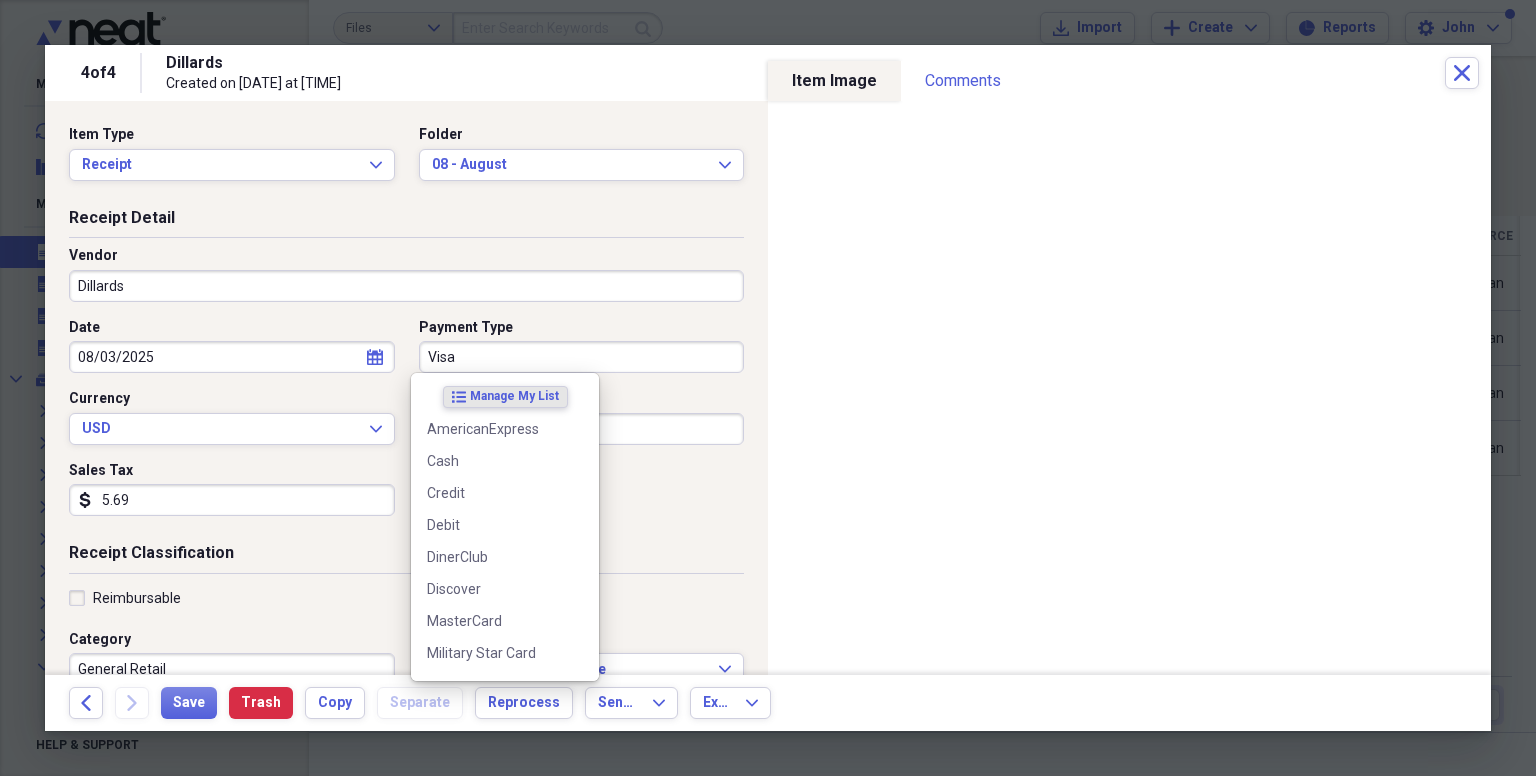 click on "Visa" at bounding box center [582, 357] 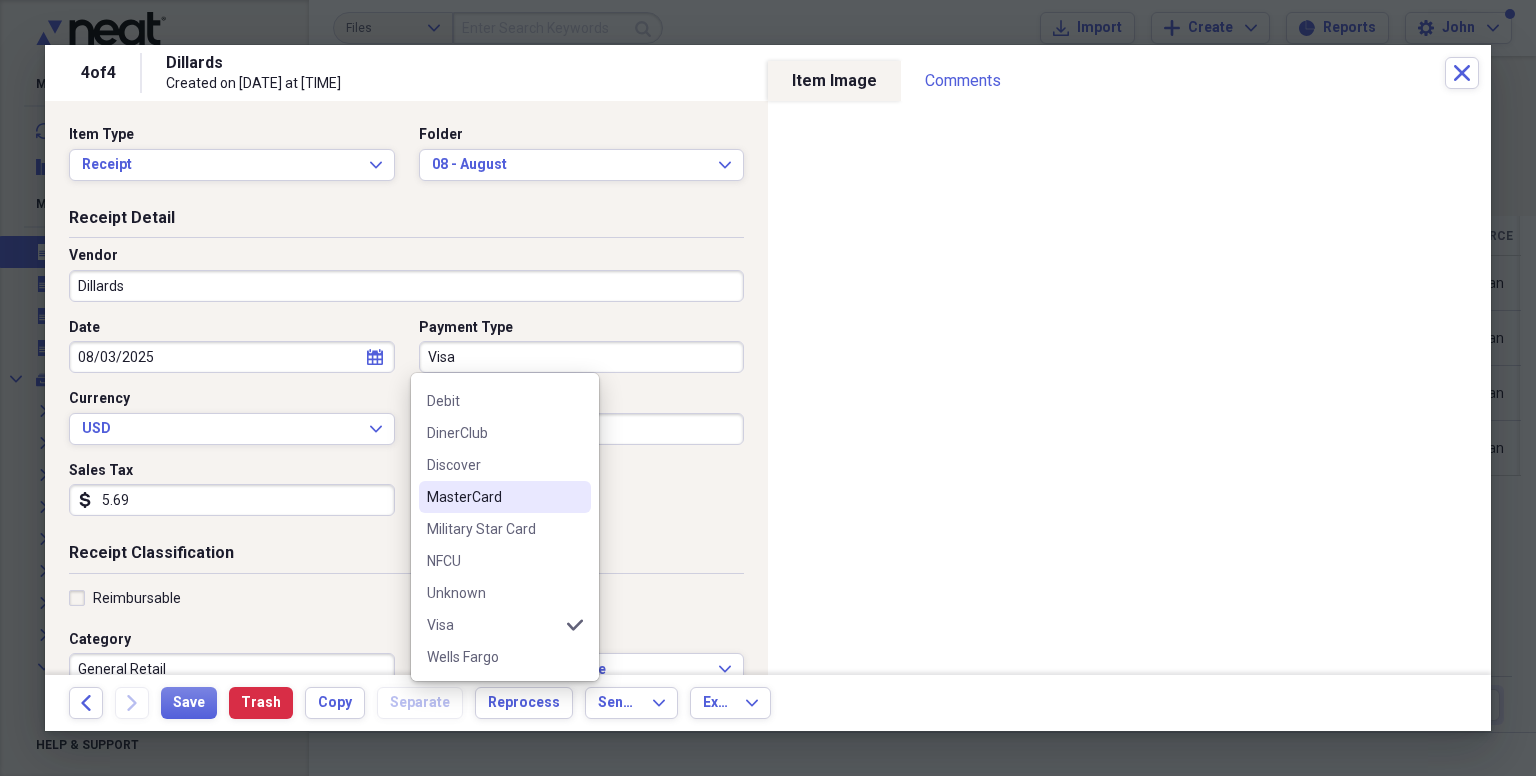 scroll, scrollTop: 156, scrollLeft: 0, axis: vertical 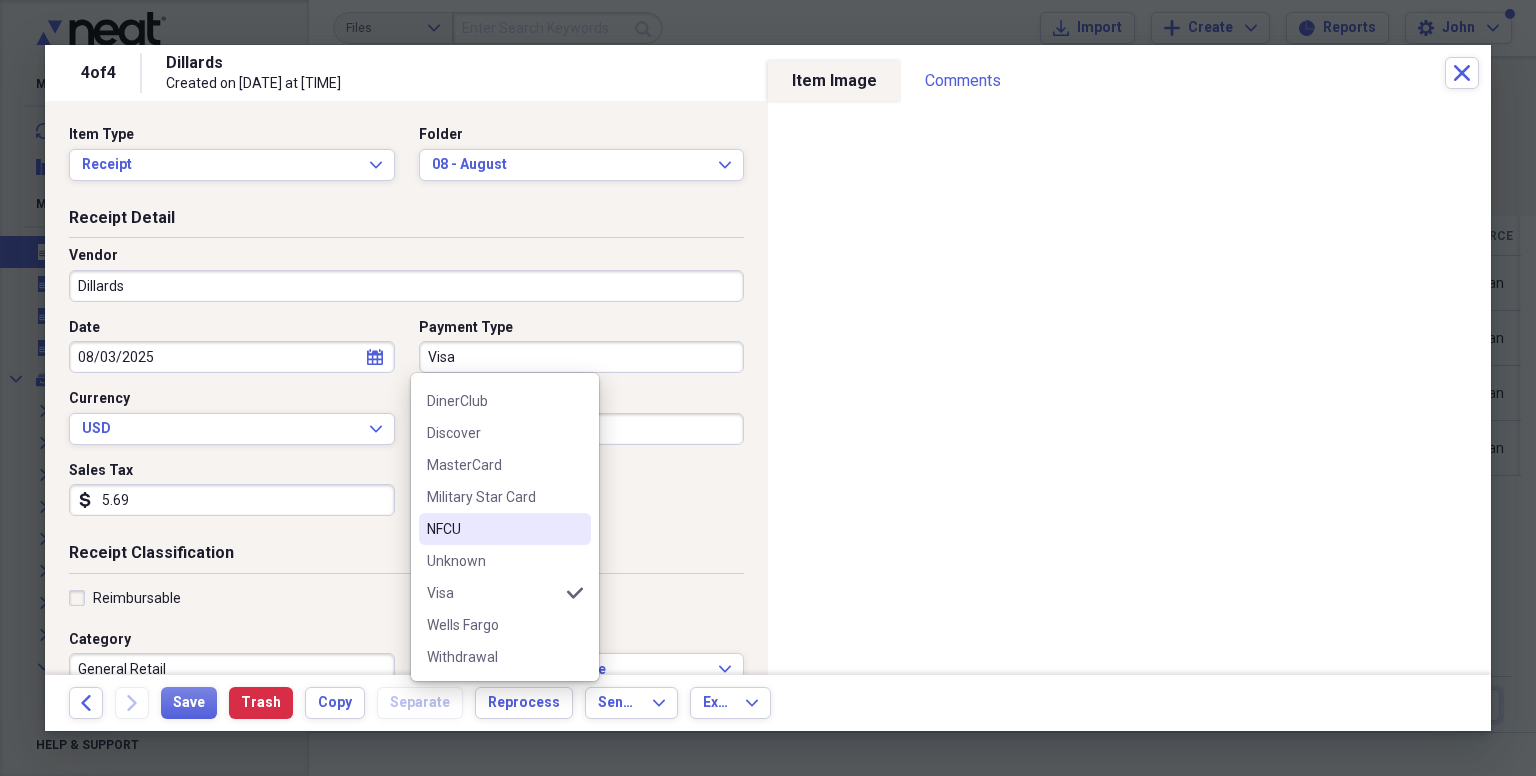 click on "NFCU" at bounding box center [493, 529] 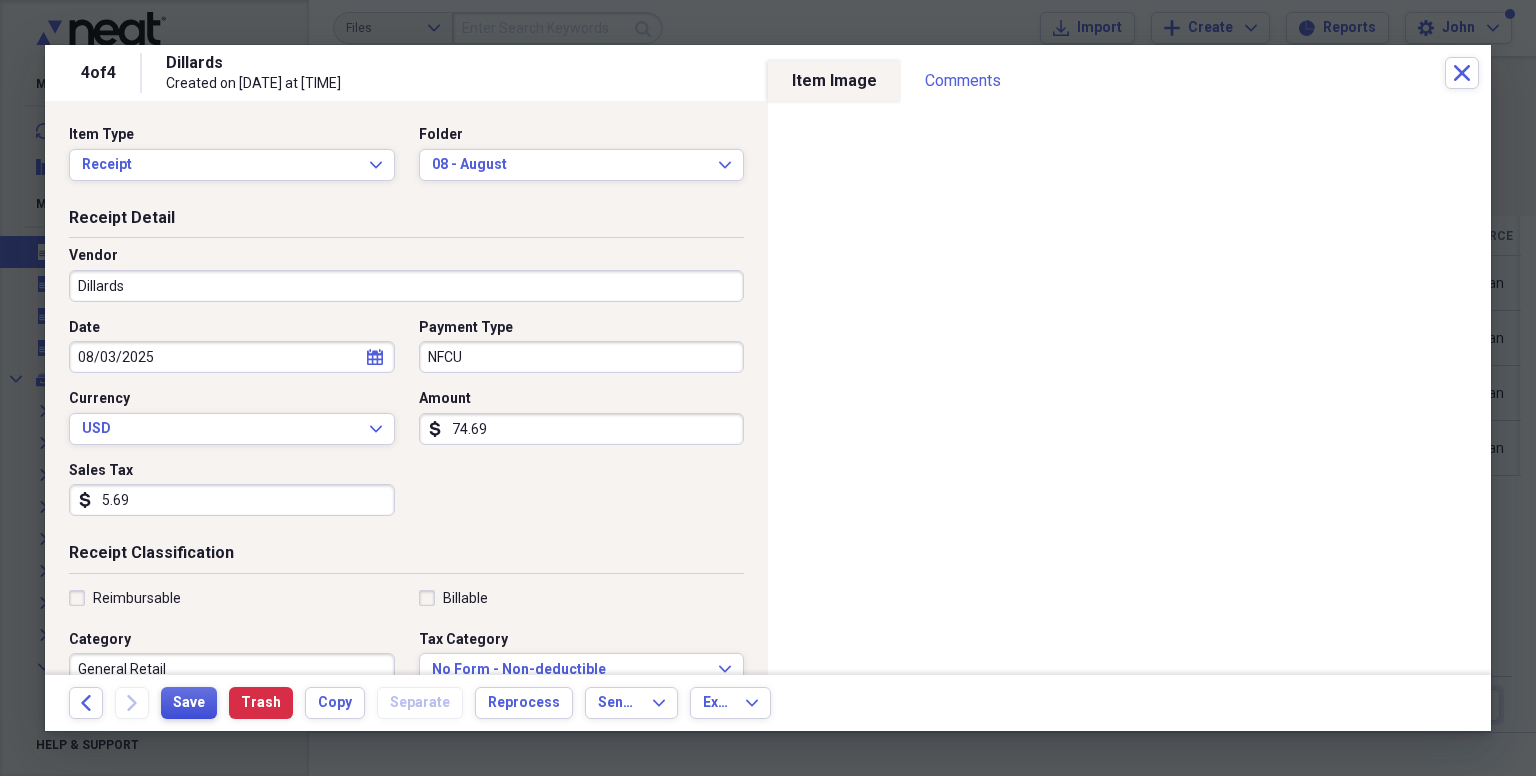 click on "Save" at bounding box center (189, 703) 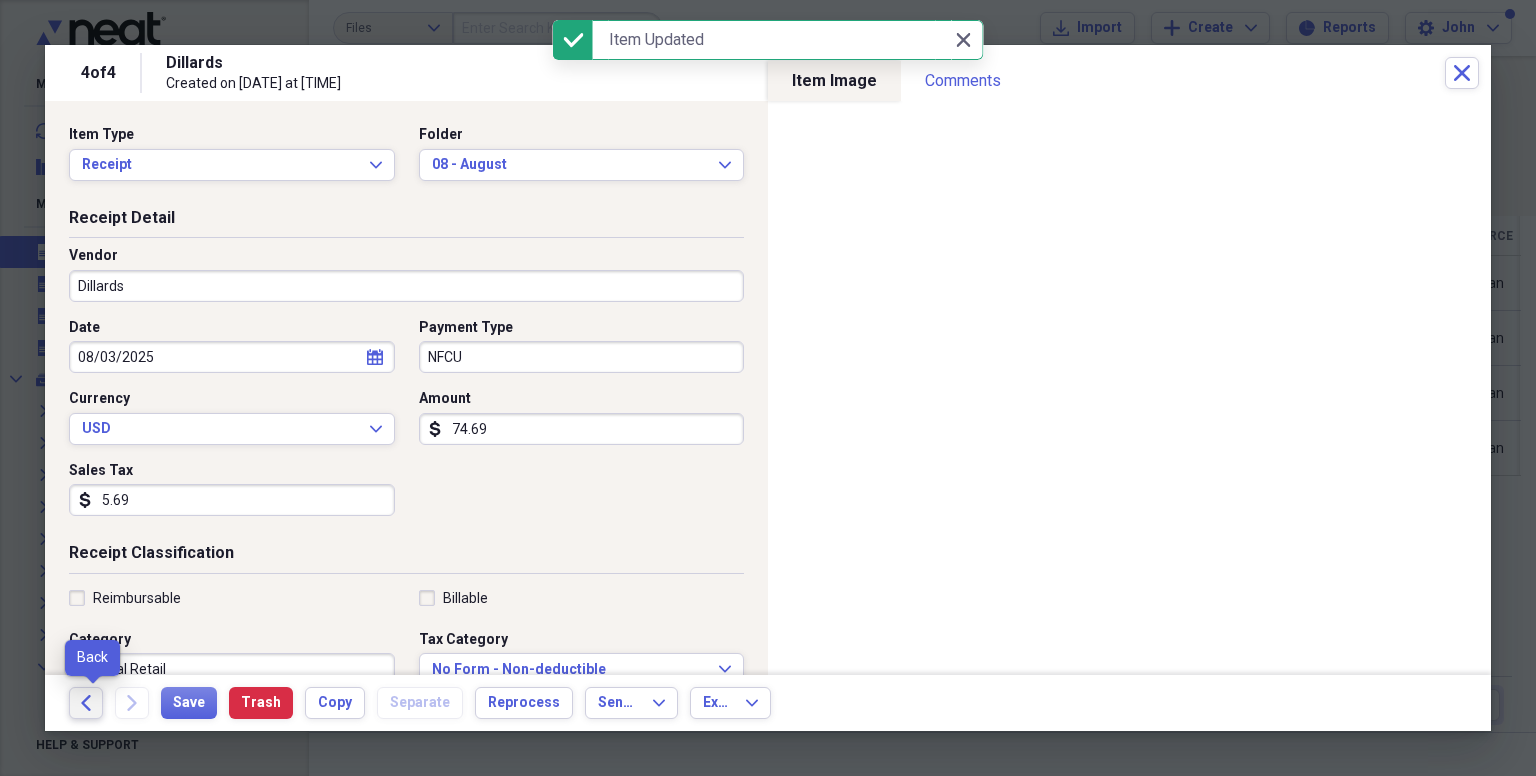 click on "Back" at bounding box center [86, 703] 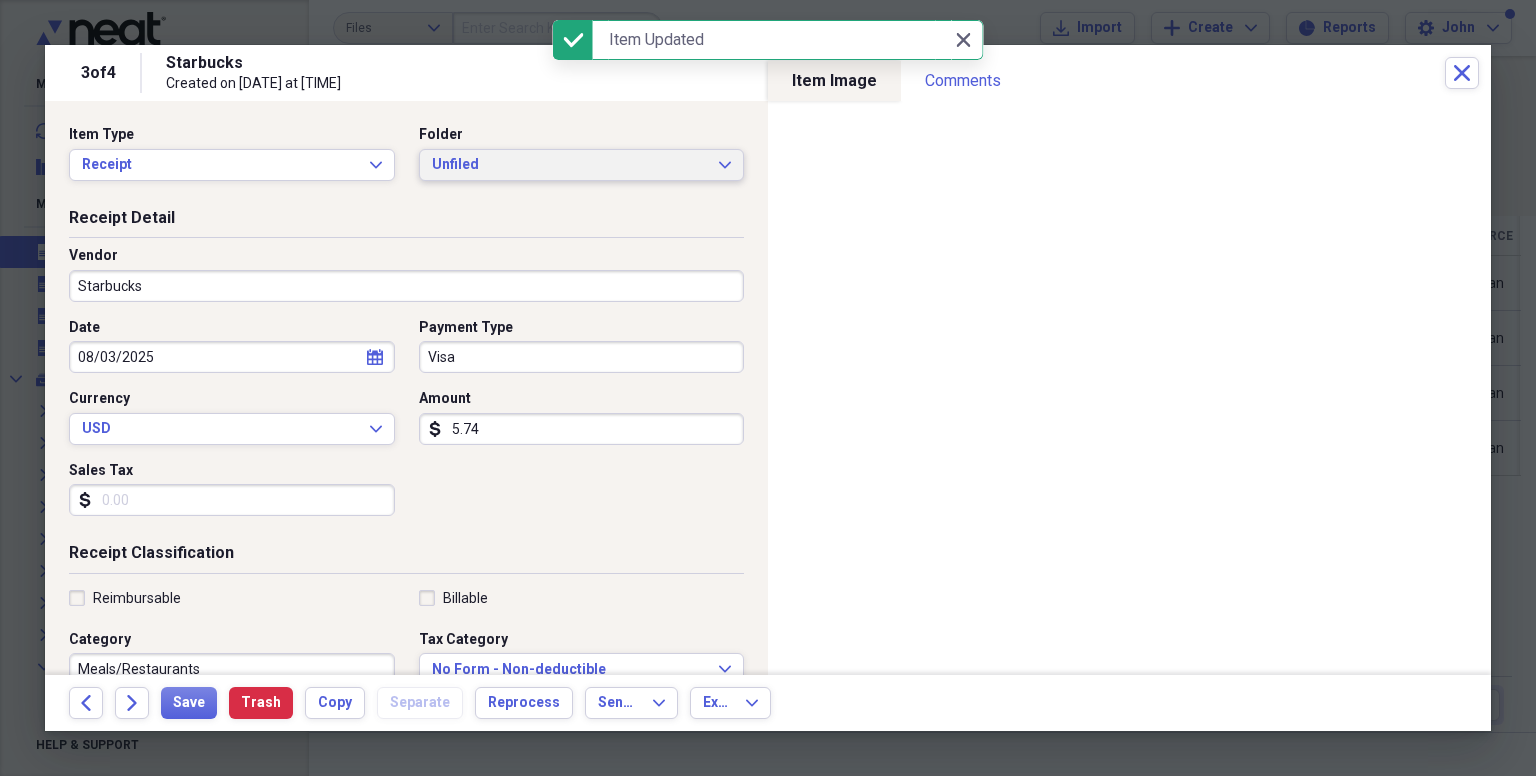 click on "Unfiled Expand" at bounding box center [582, 165] 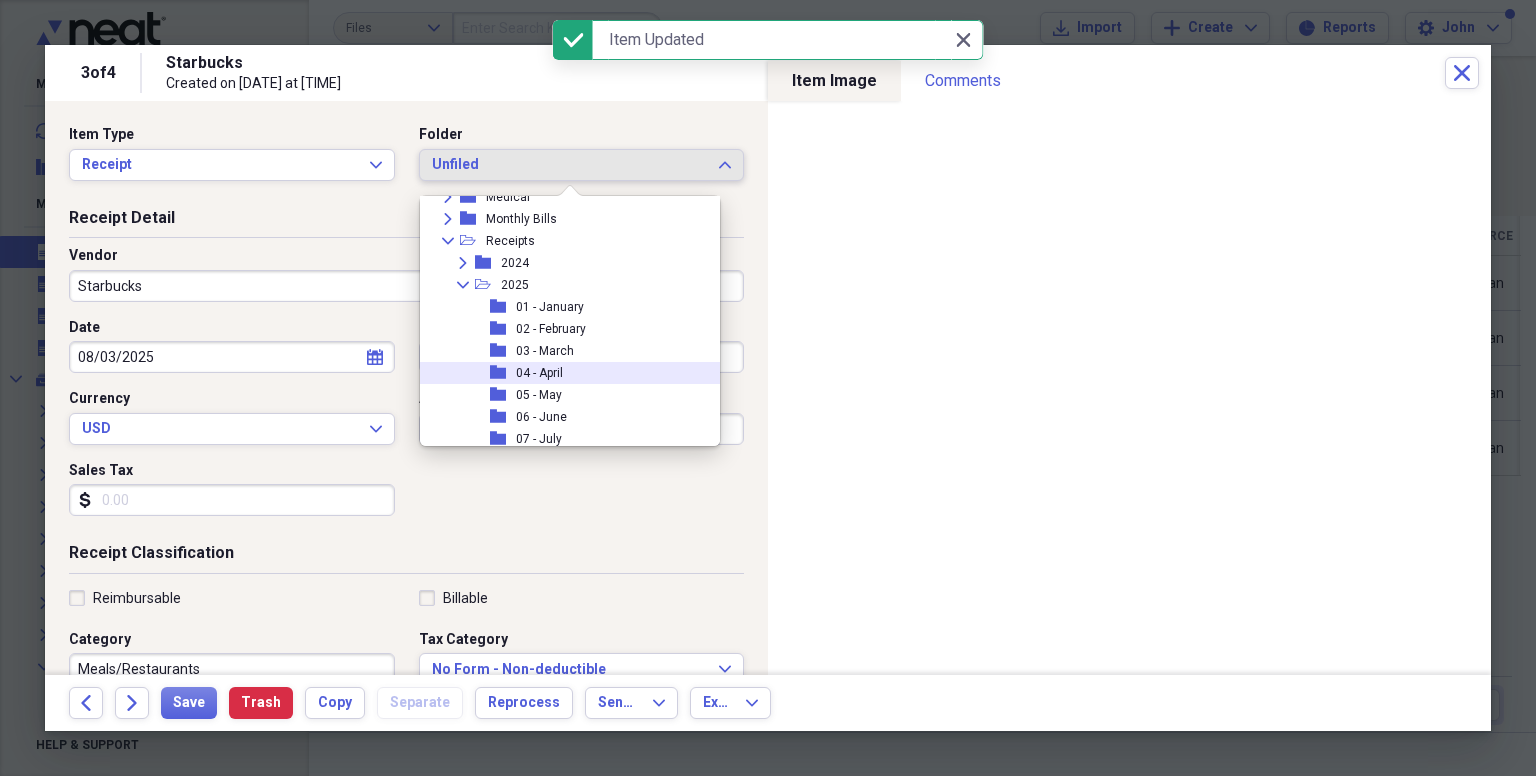 scroll, scrollTop: 270, scrollLeft: 0, axis: vertical 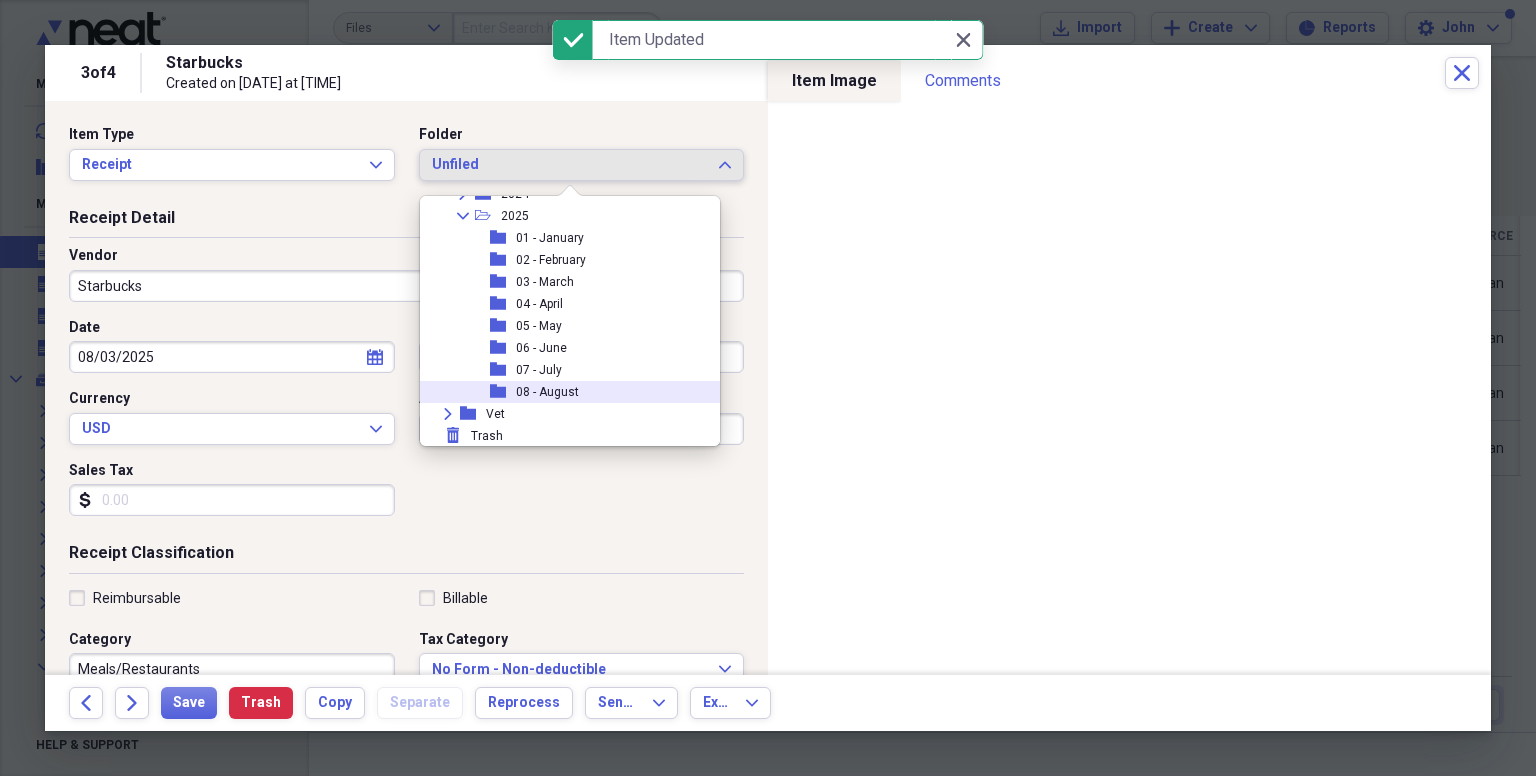 click on "08 - August" at bounding box center (547, 392) 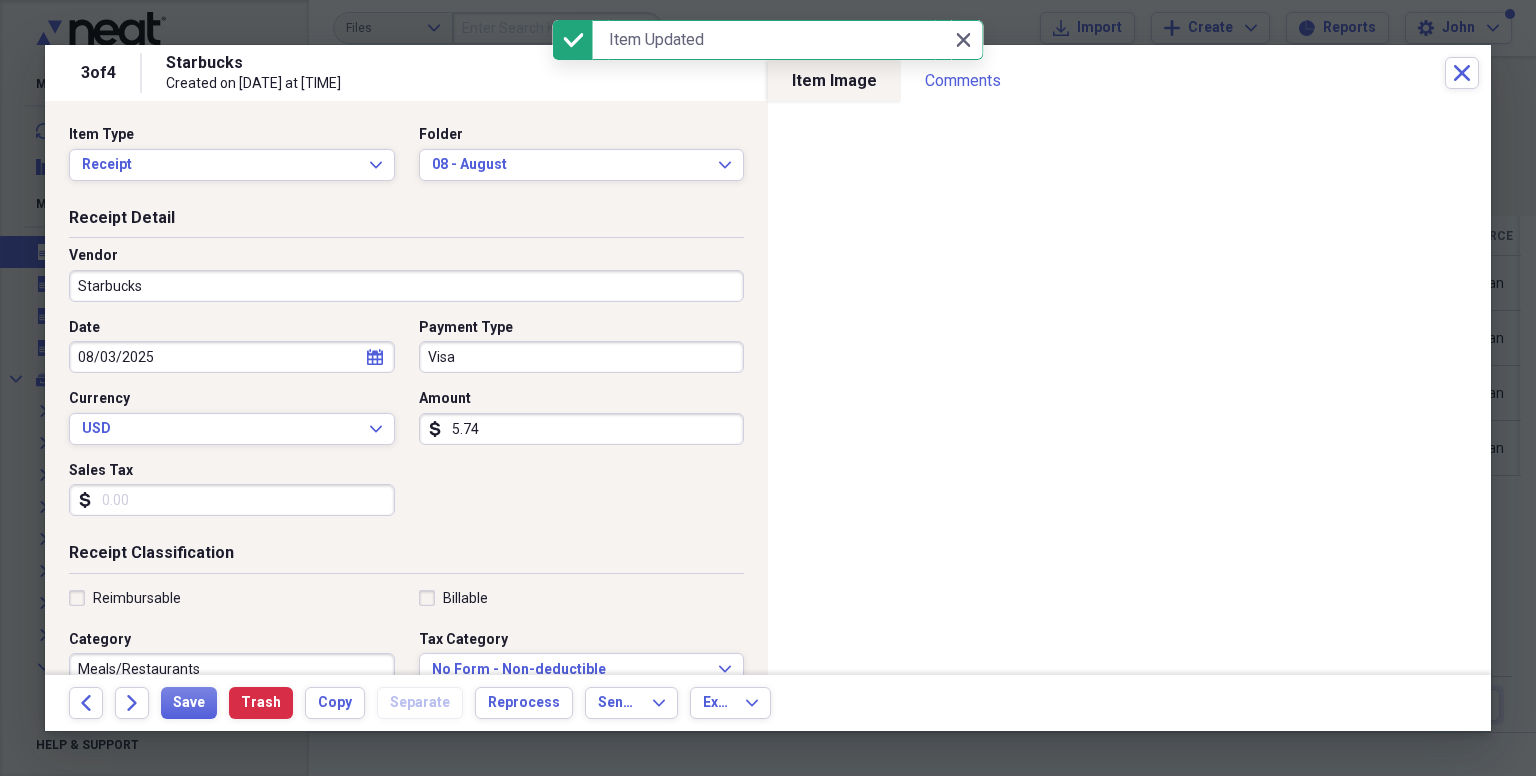 click on "Visa" at bounding box center [582, 357] 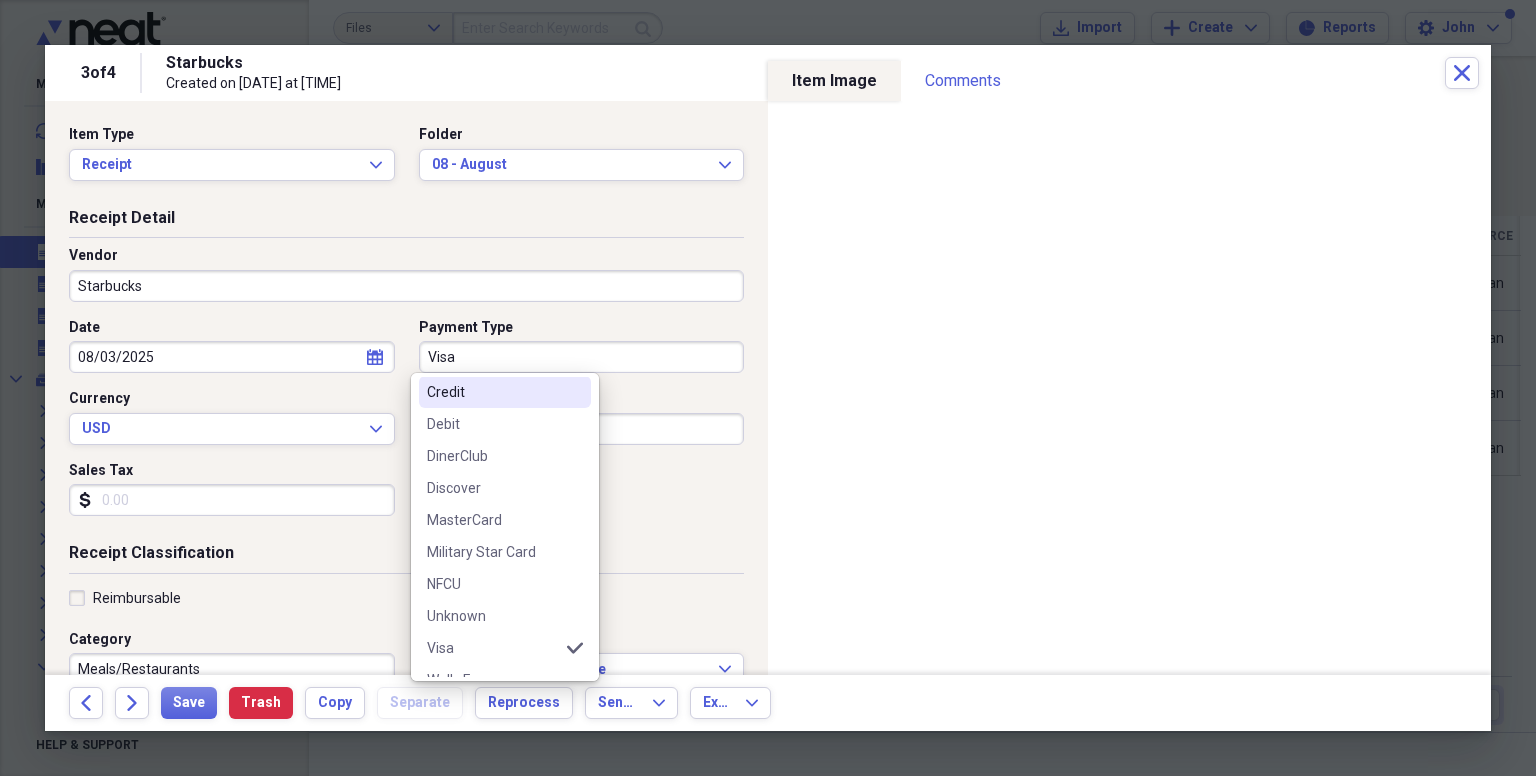 scroll, scrollTop: 156, scrollLeft: 0, axis: vertical 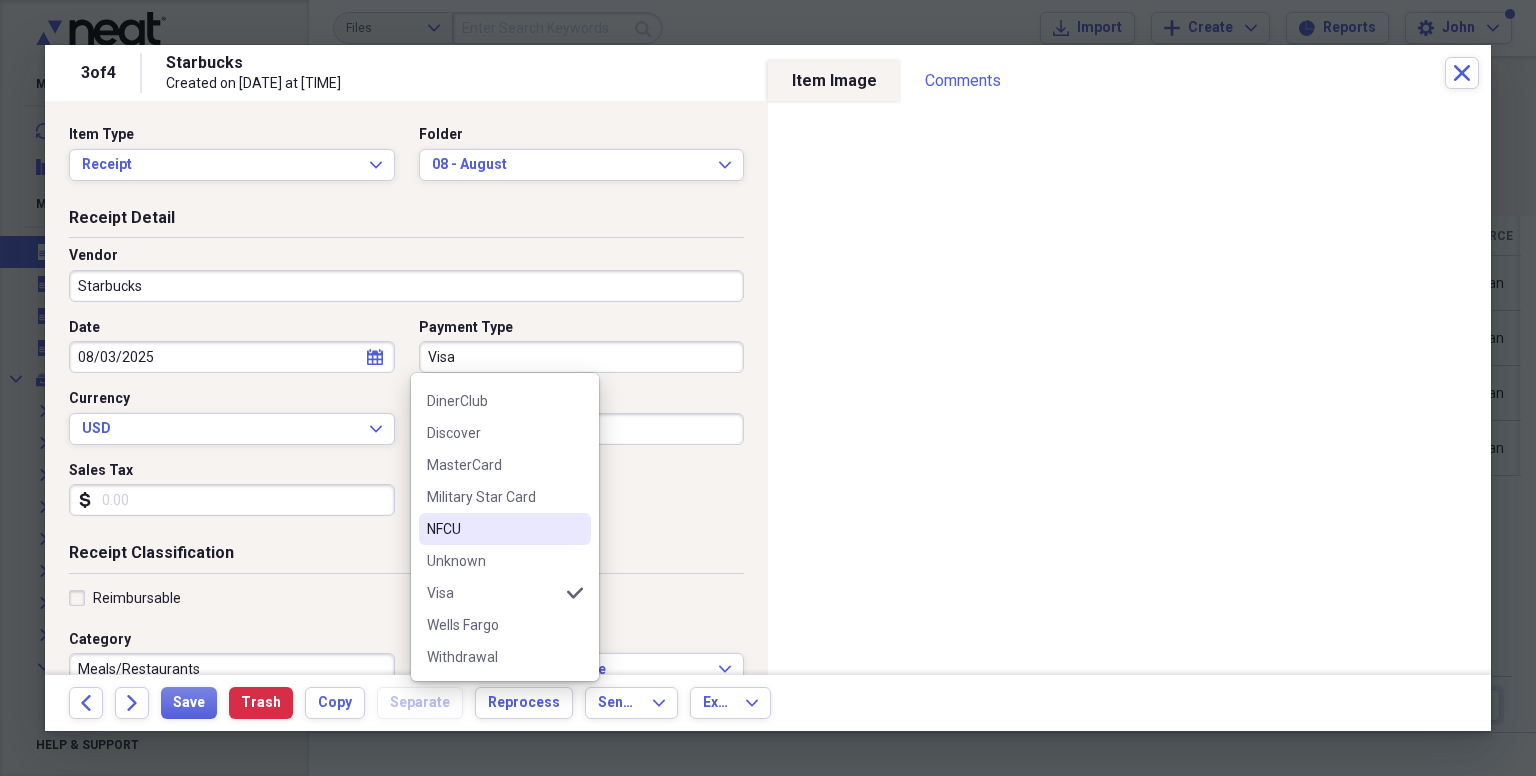 click on "NFCU" at bounding box center [505, 529] 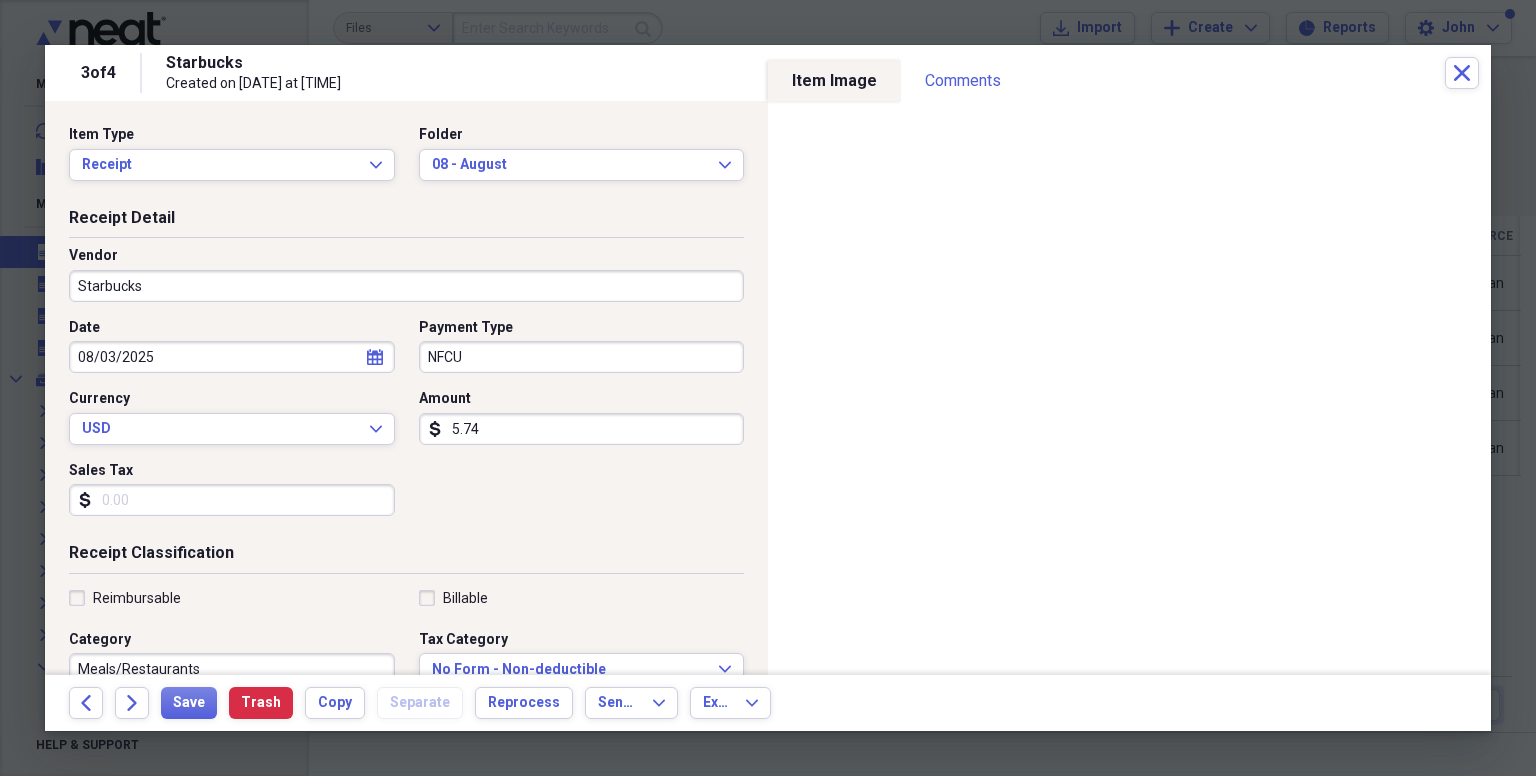 click on "Sales Tax" at bounding box center [232, 500] 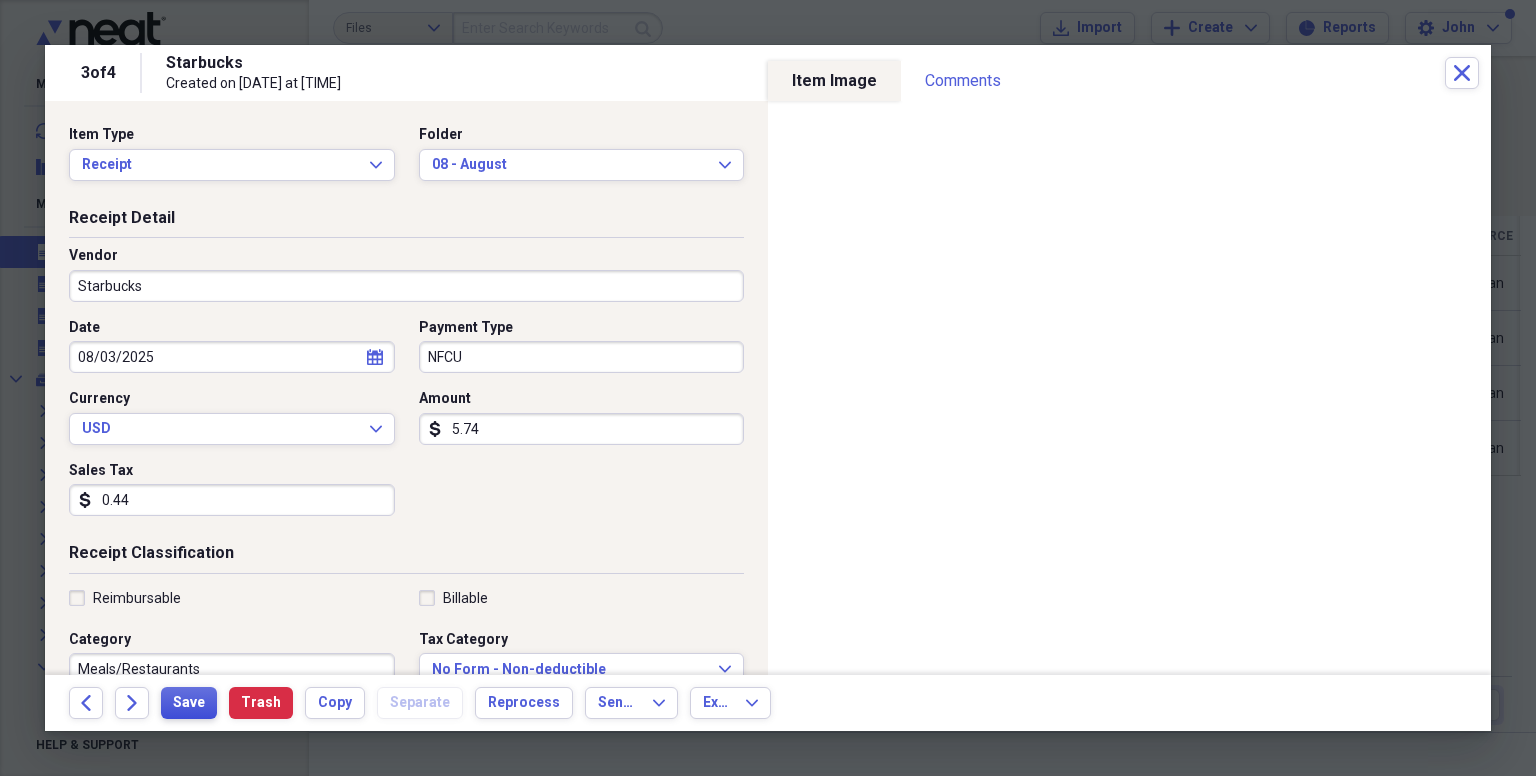type on "0.44" 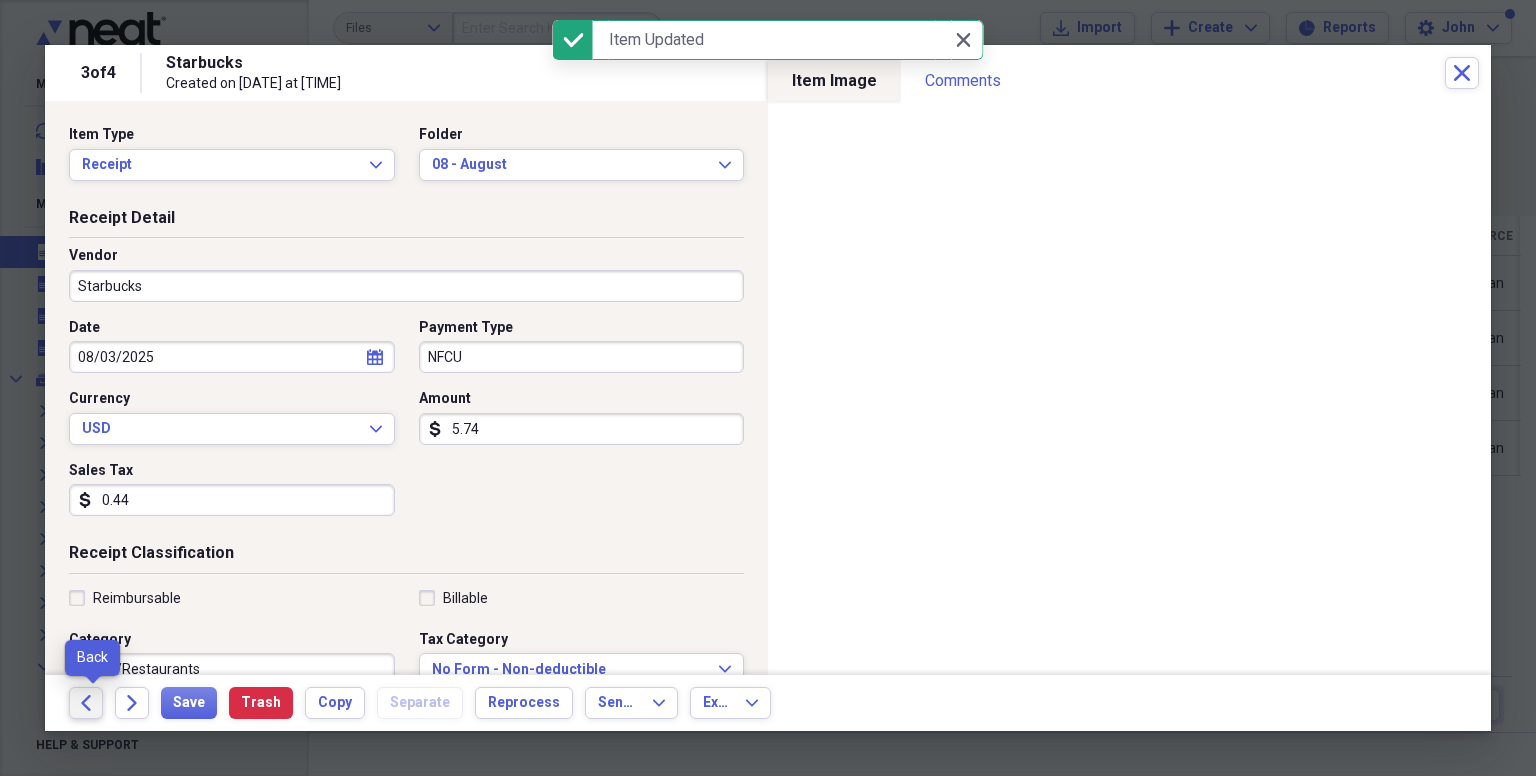 click on "Back" 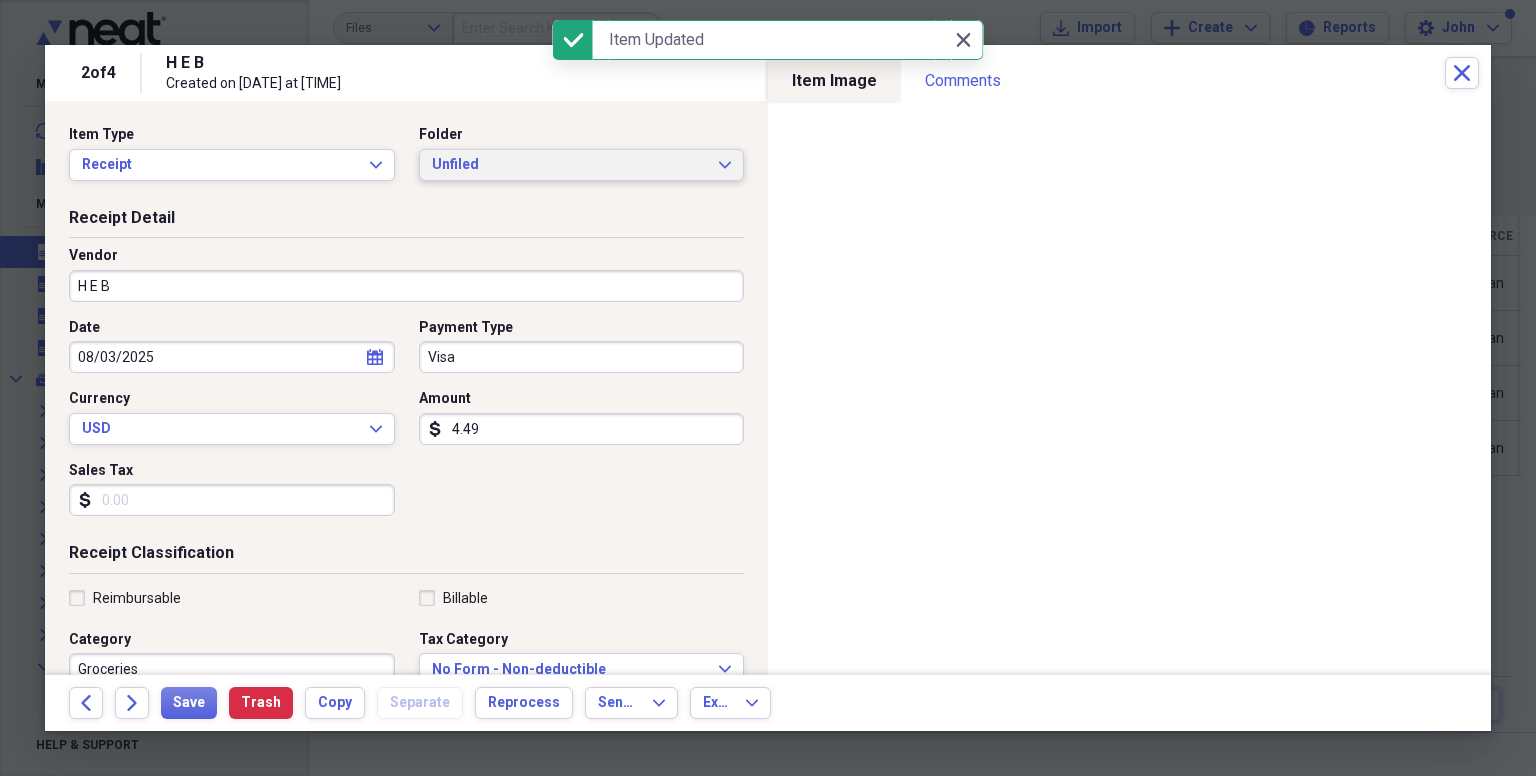 click on "Unfiled" at bounding box center (570, 165) 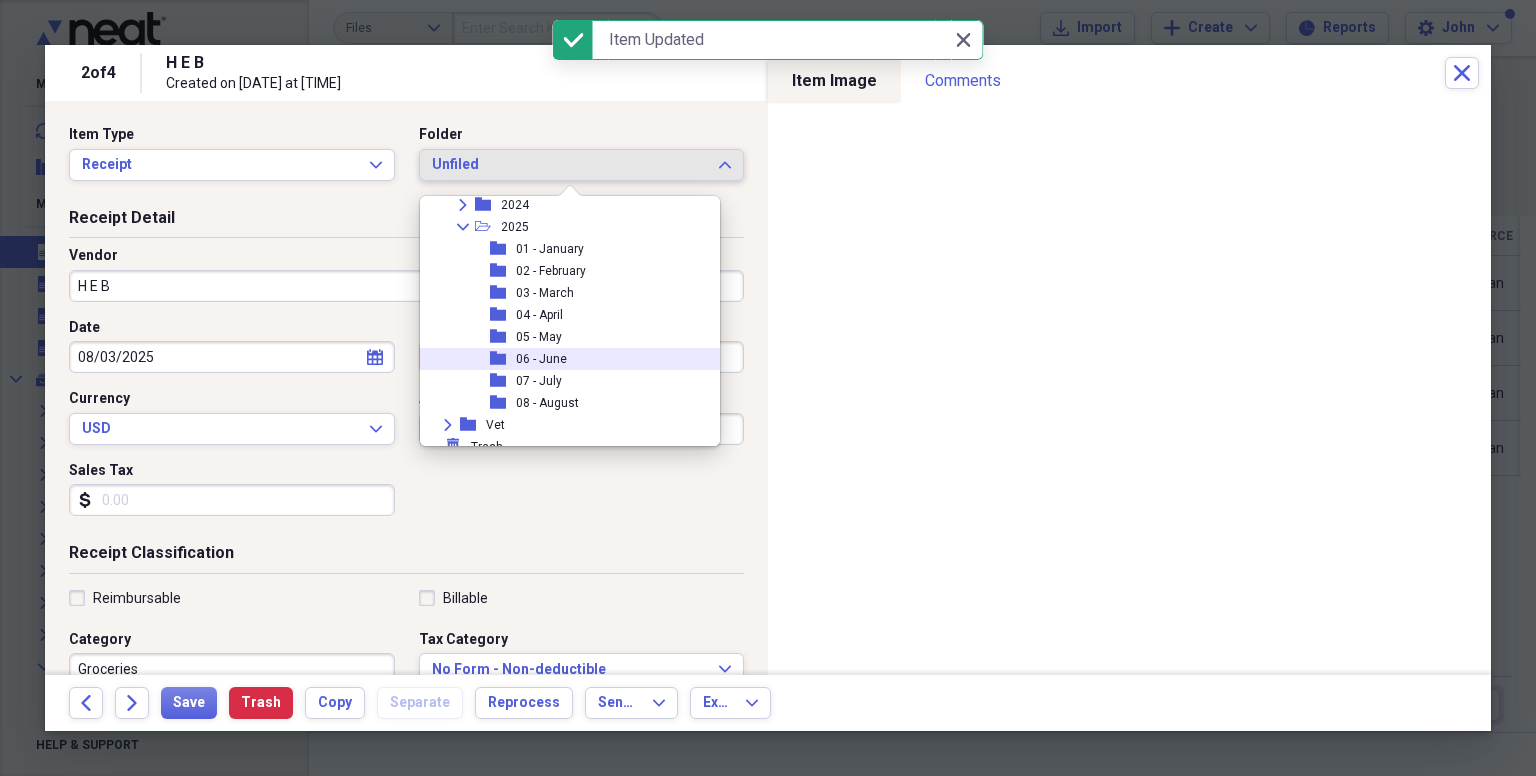 scroll, scrollTop: 270, scrollLeft: 0, axis: vertical 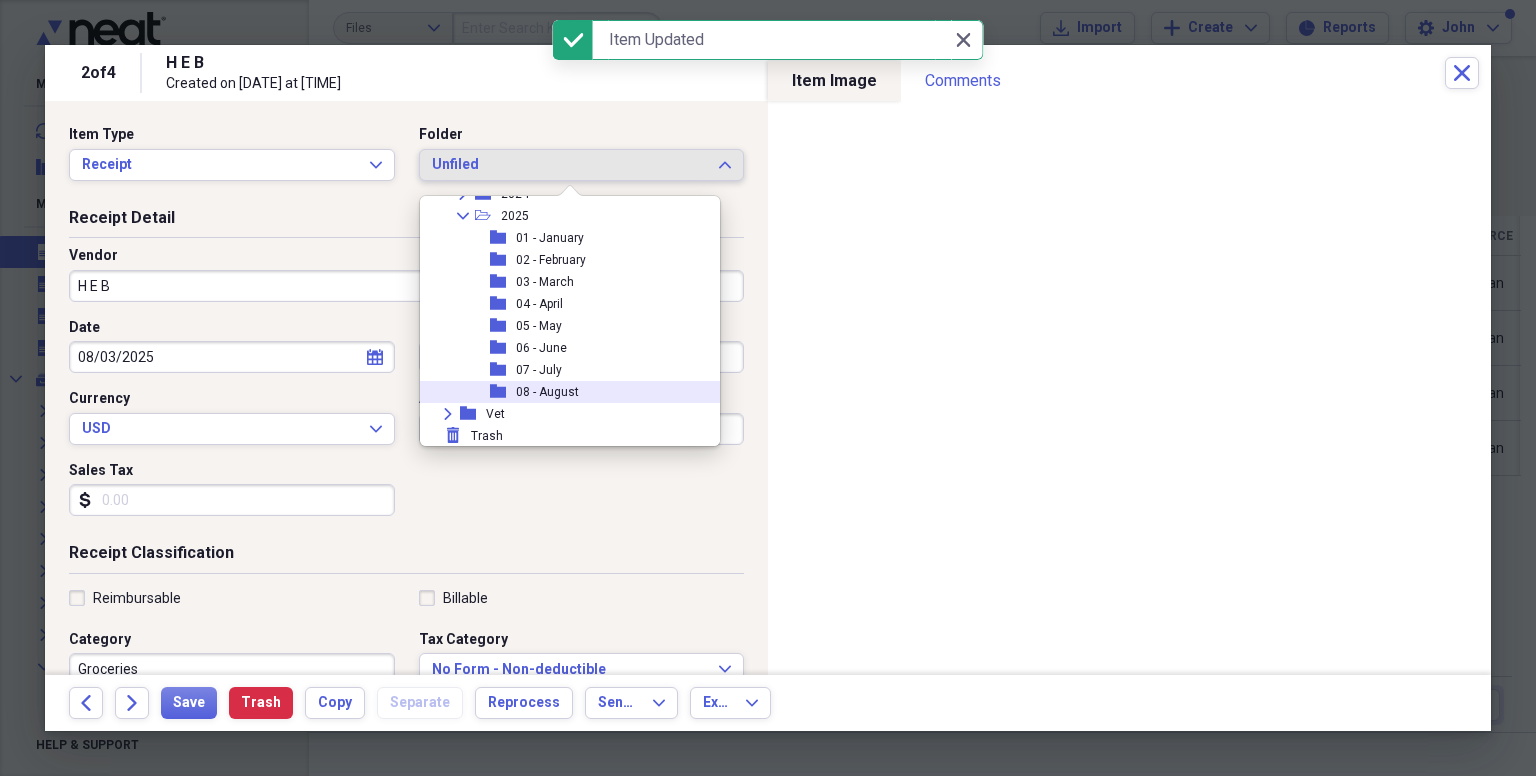 click on "08 - August" at bounding box center [547, 392] 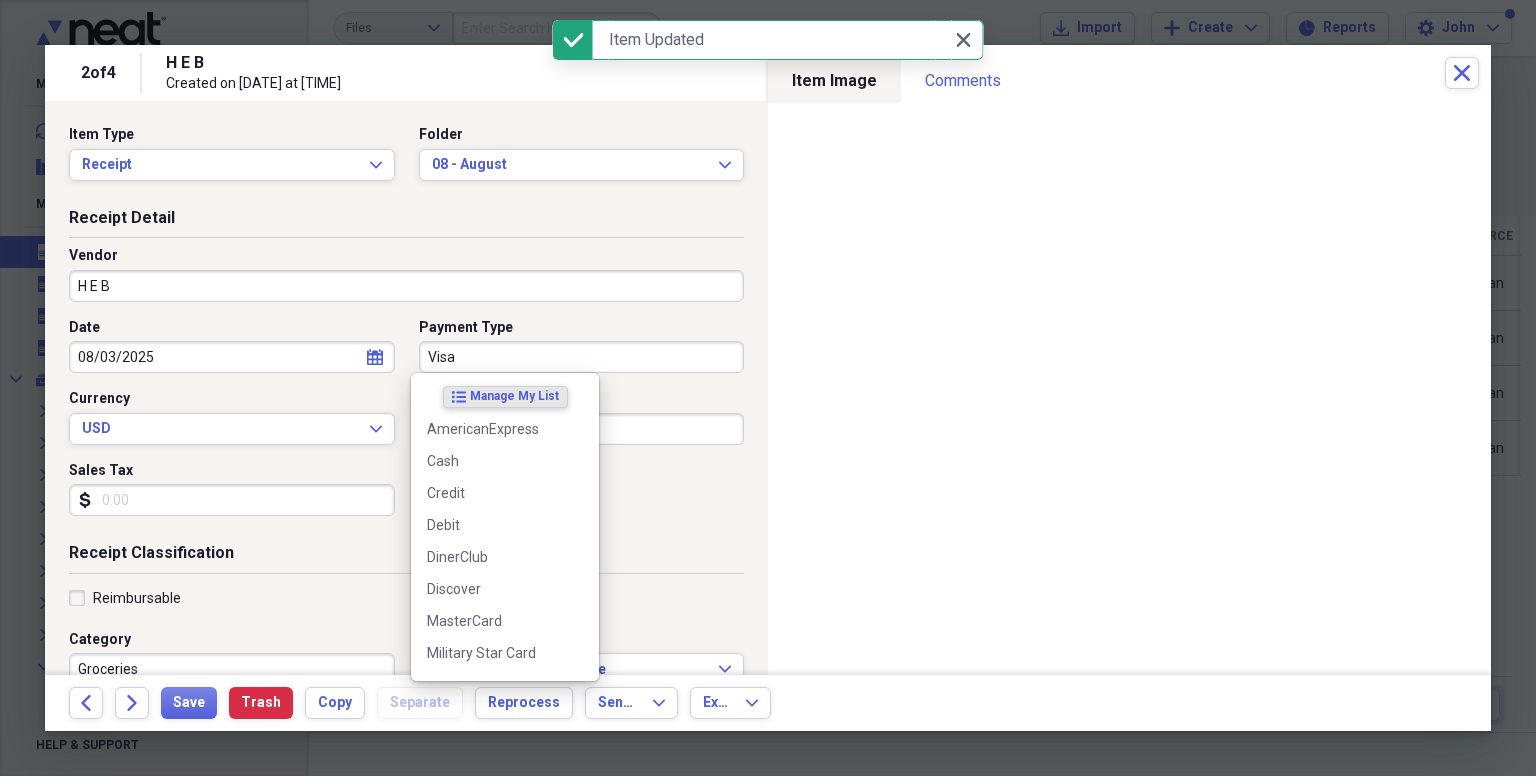 click on "Visa" at bounding box center [582, 357] 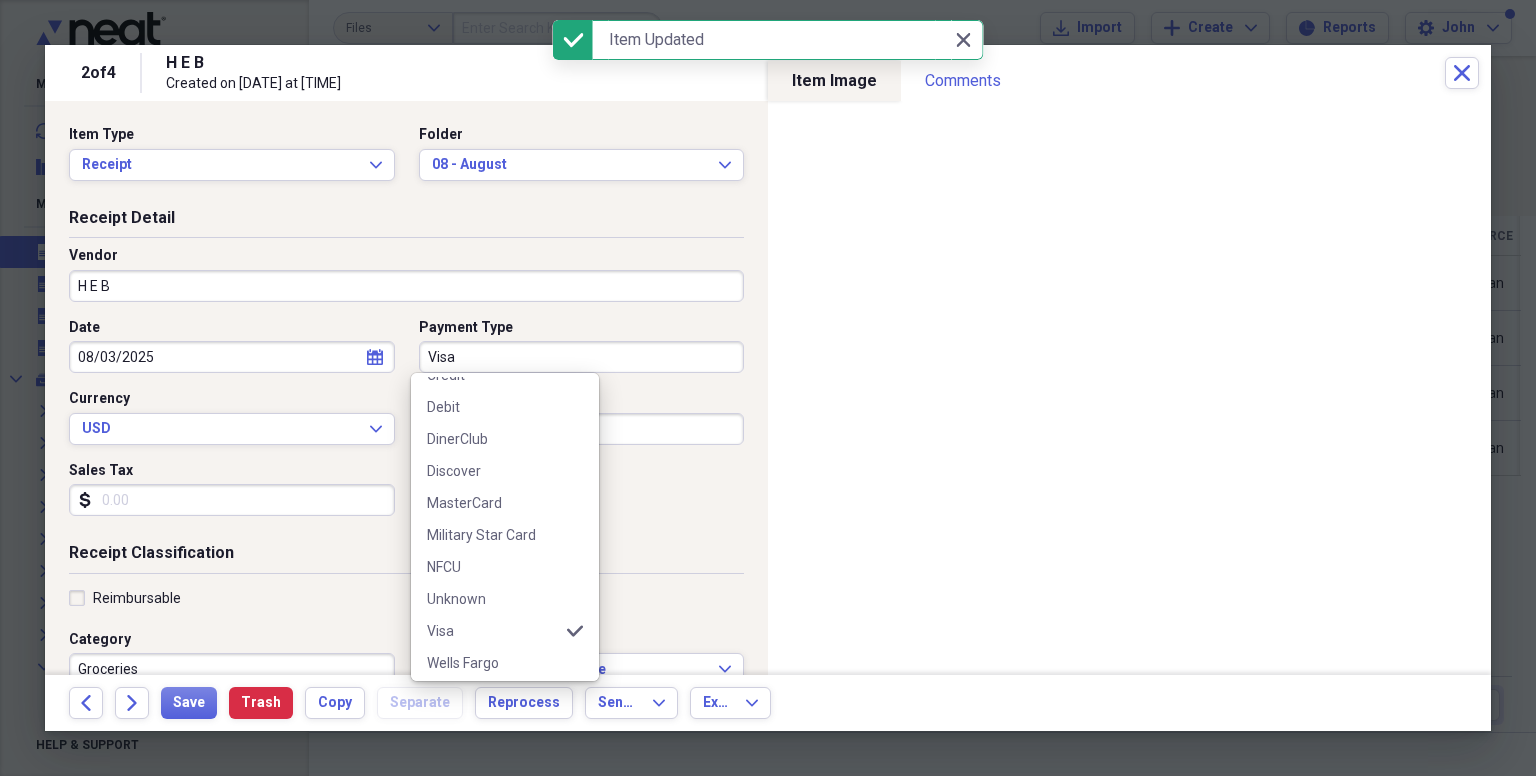 scroll, scrollTop: 156, scrollLeft: 0, axis: vertical 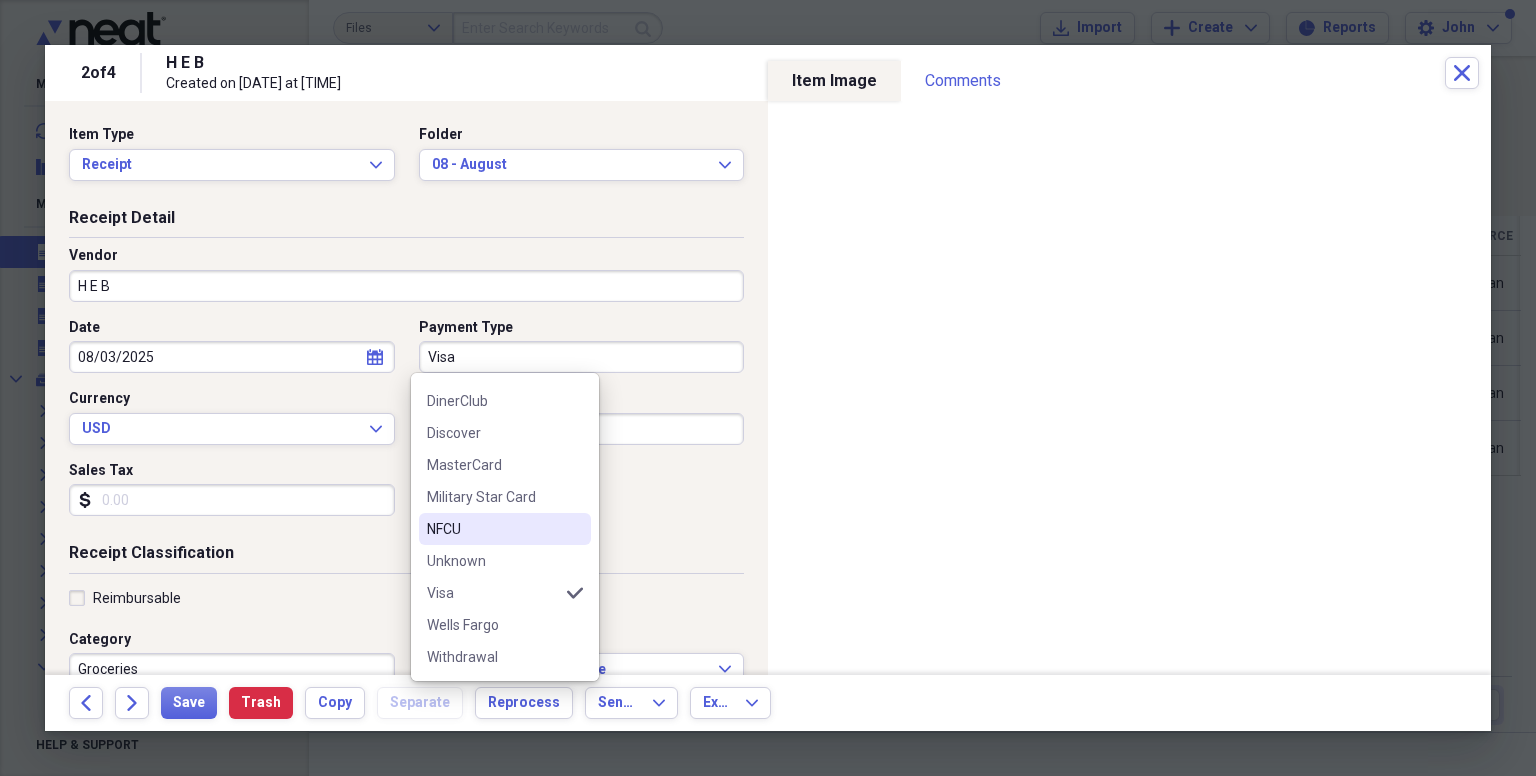 click on "NFCU" at bounding box center [493, 529] 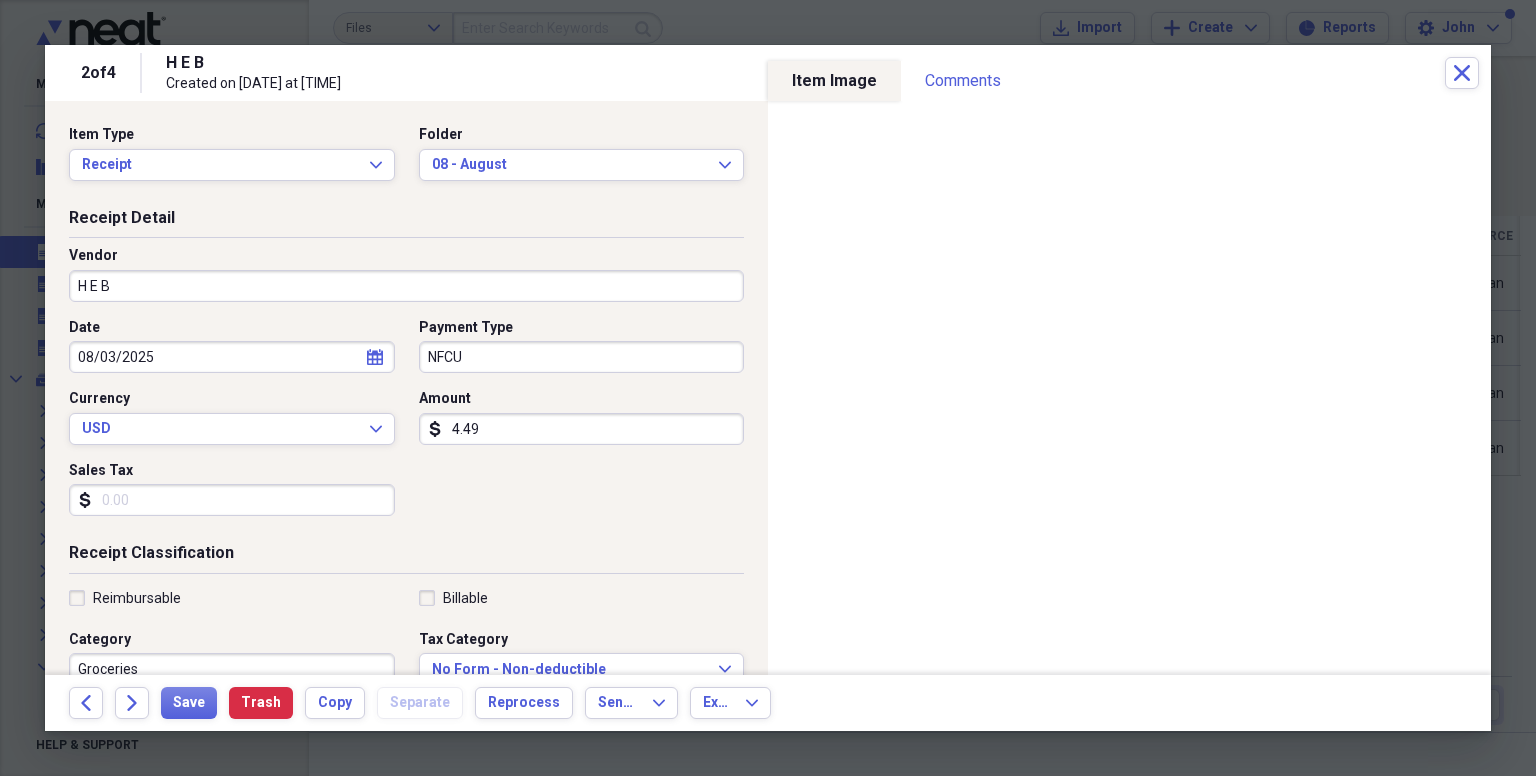 click on "4.49" at bounding box center [582, 429] 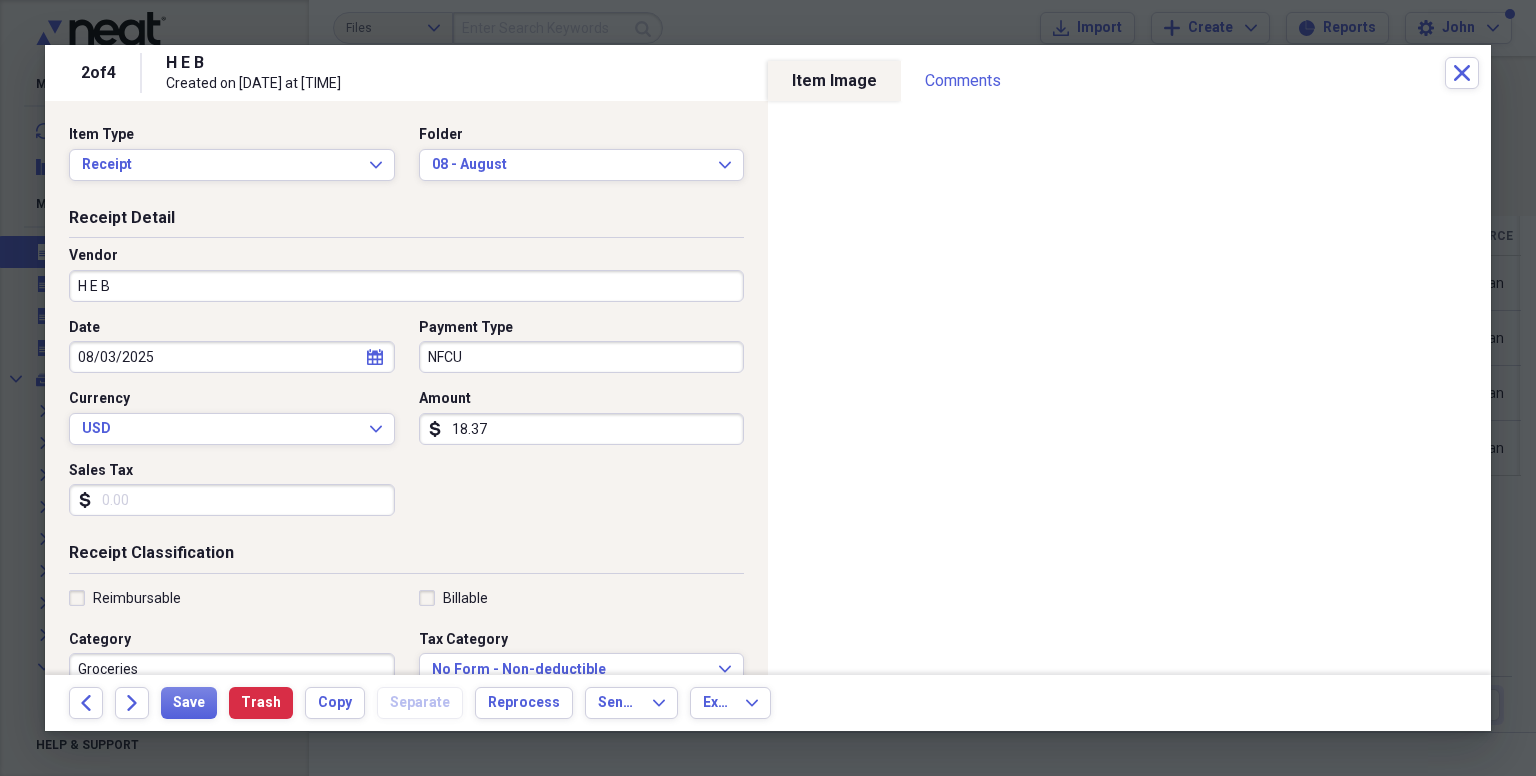 type on "18.37" 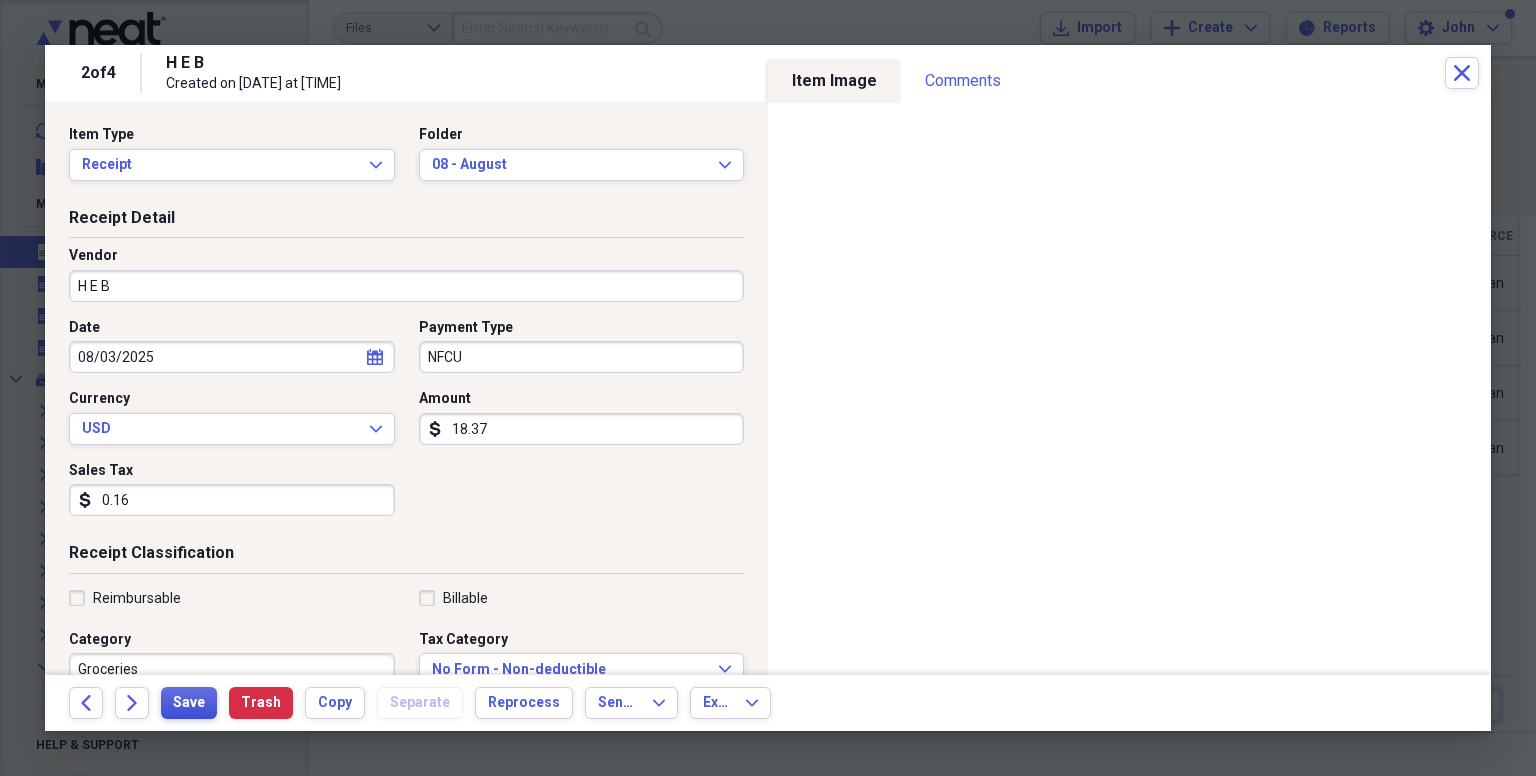 type on "0.16" 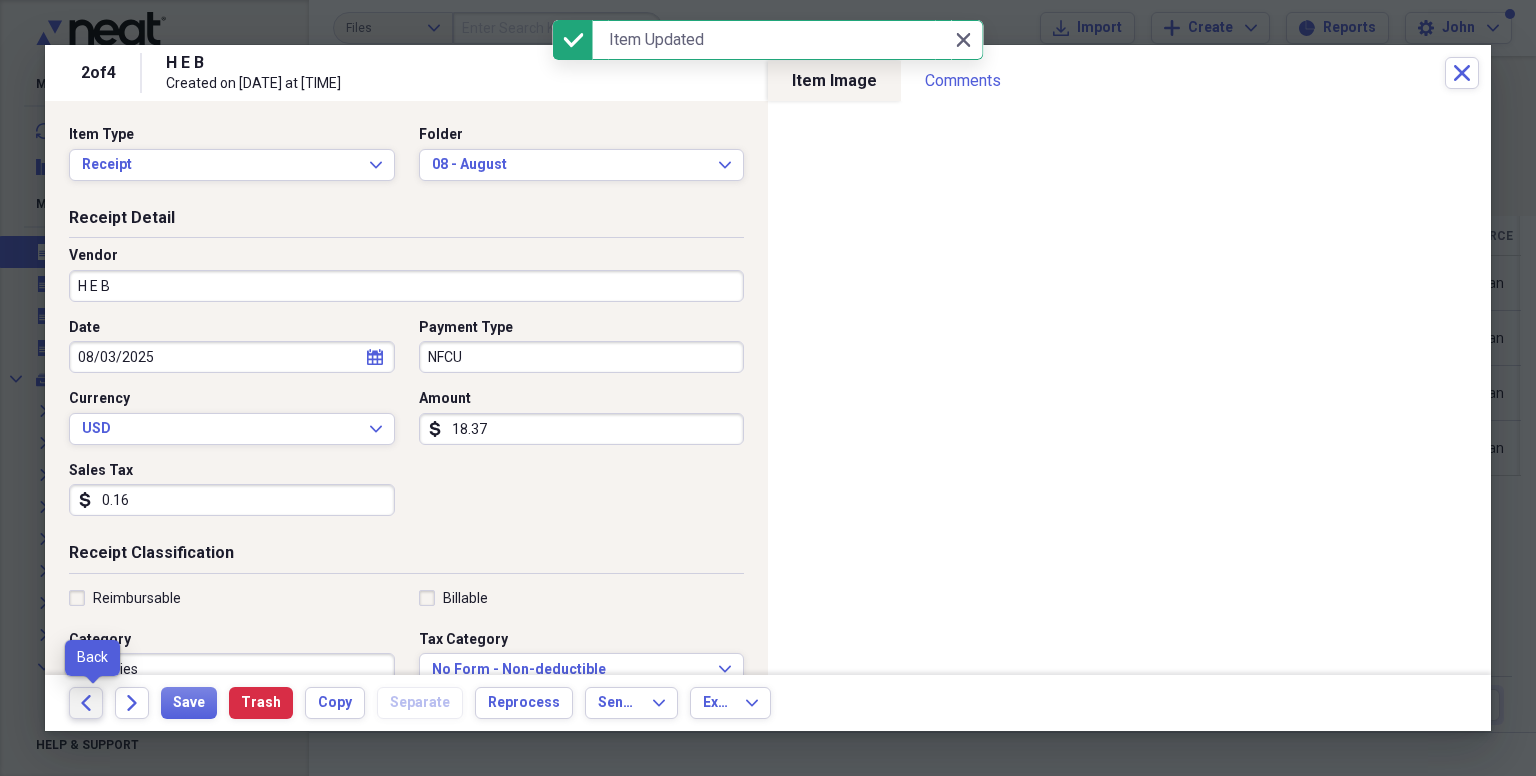 click on "Back" 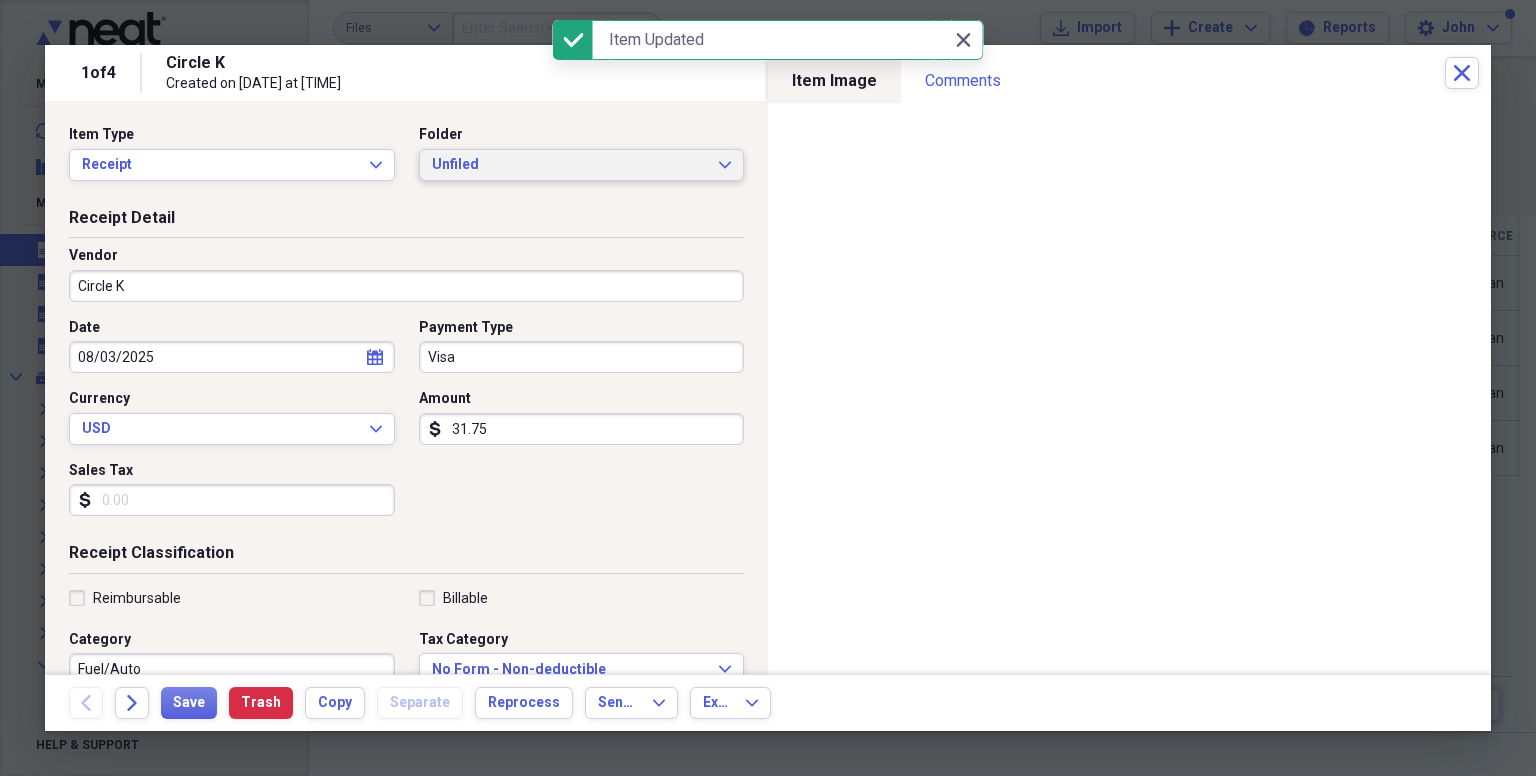 click on "Unfiled" at bounding box center [570, 165] 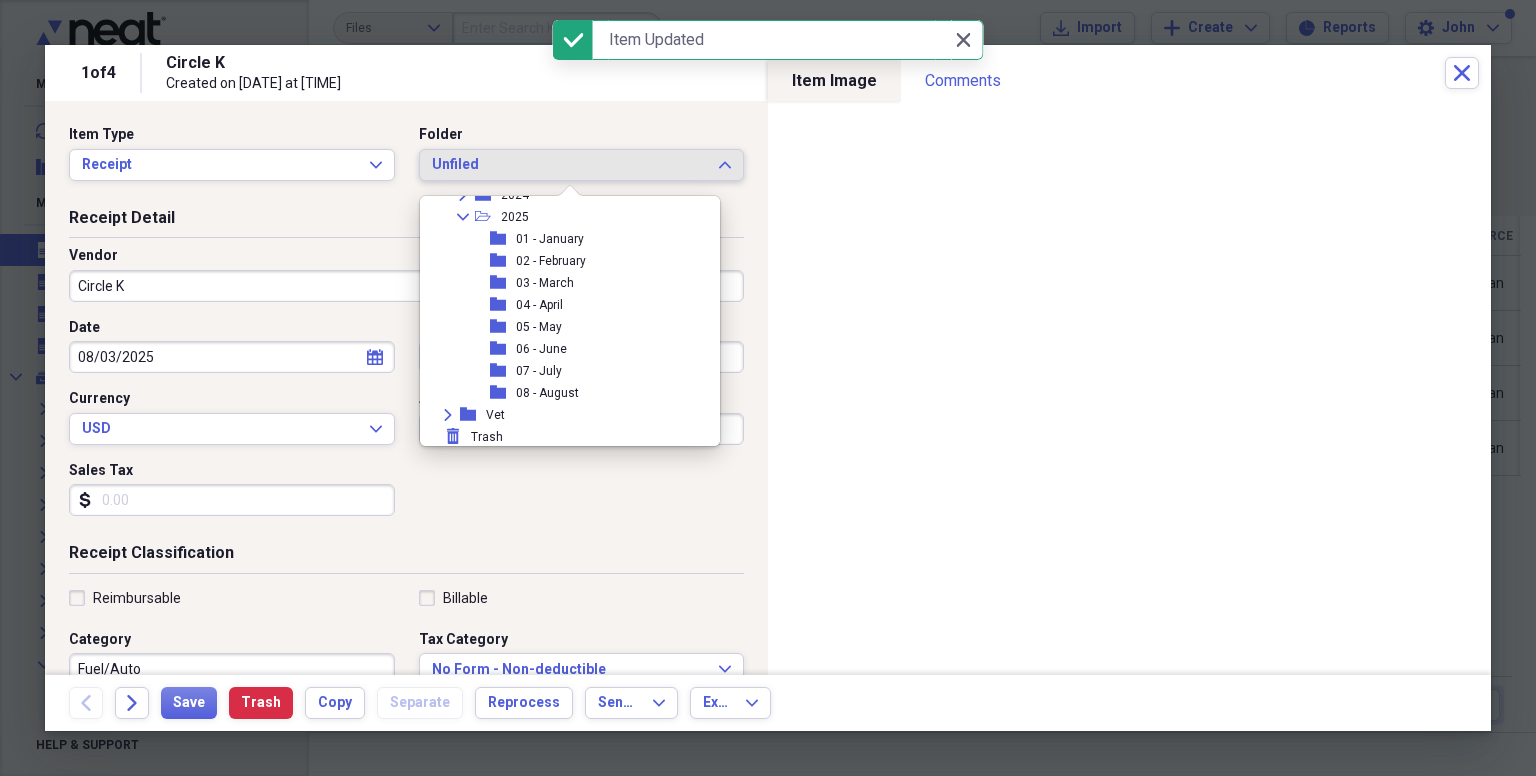 scroll, scrollTop: 270, scrollLeft: 0, axis: vertical 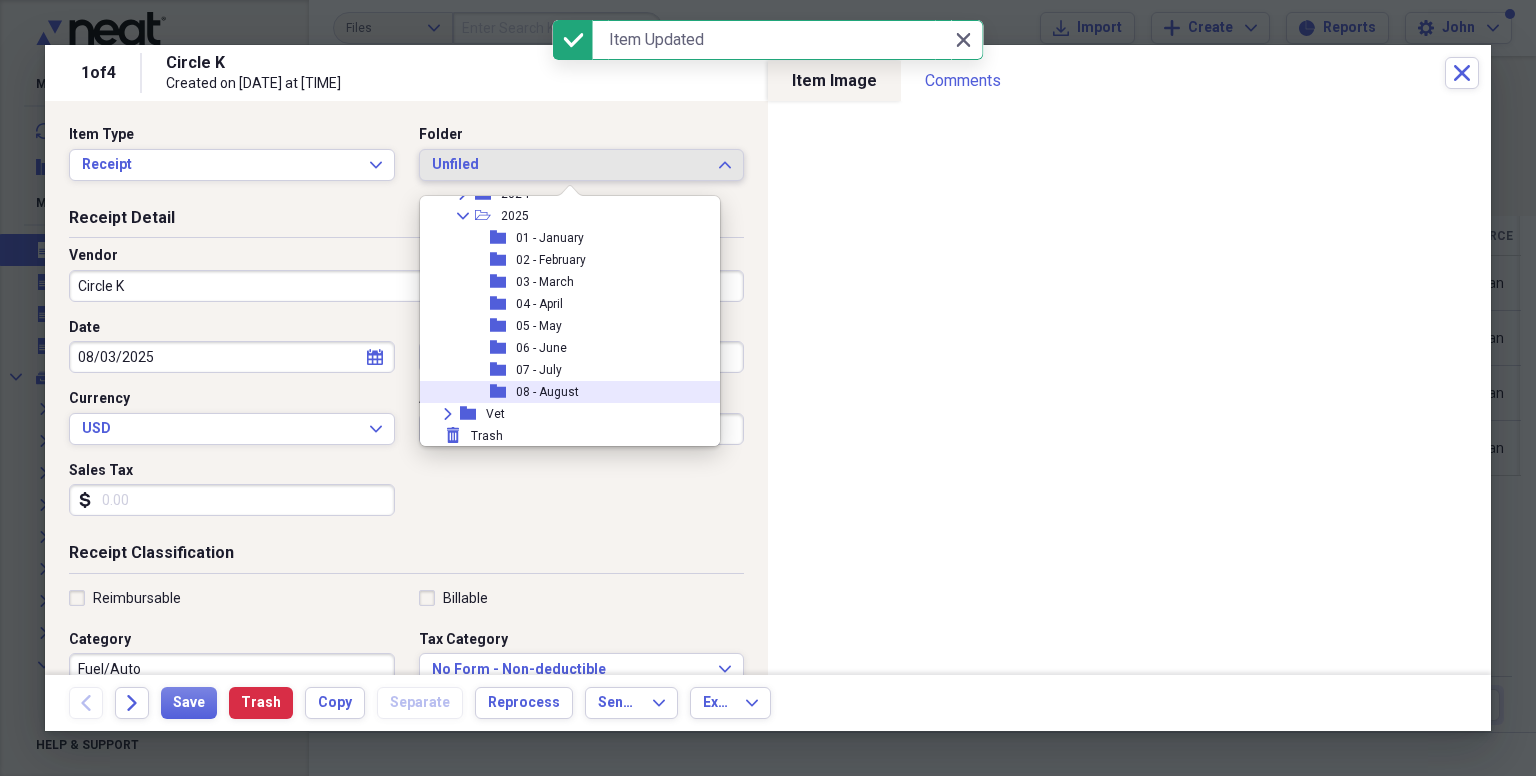 click on "08 - August" at bounding box center [547, 392] 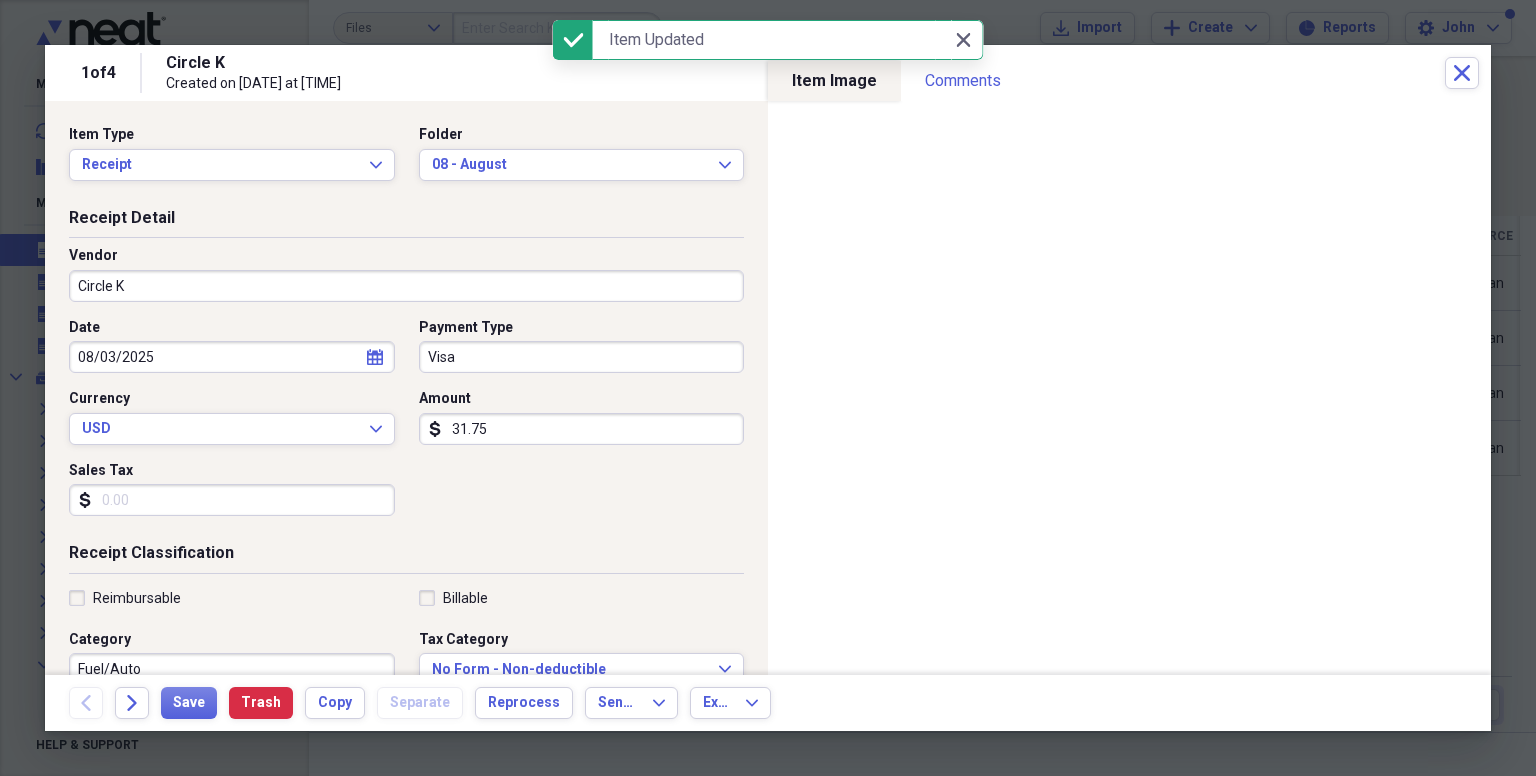 click on "Visa" at bounding box center (582, 357) 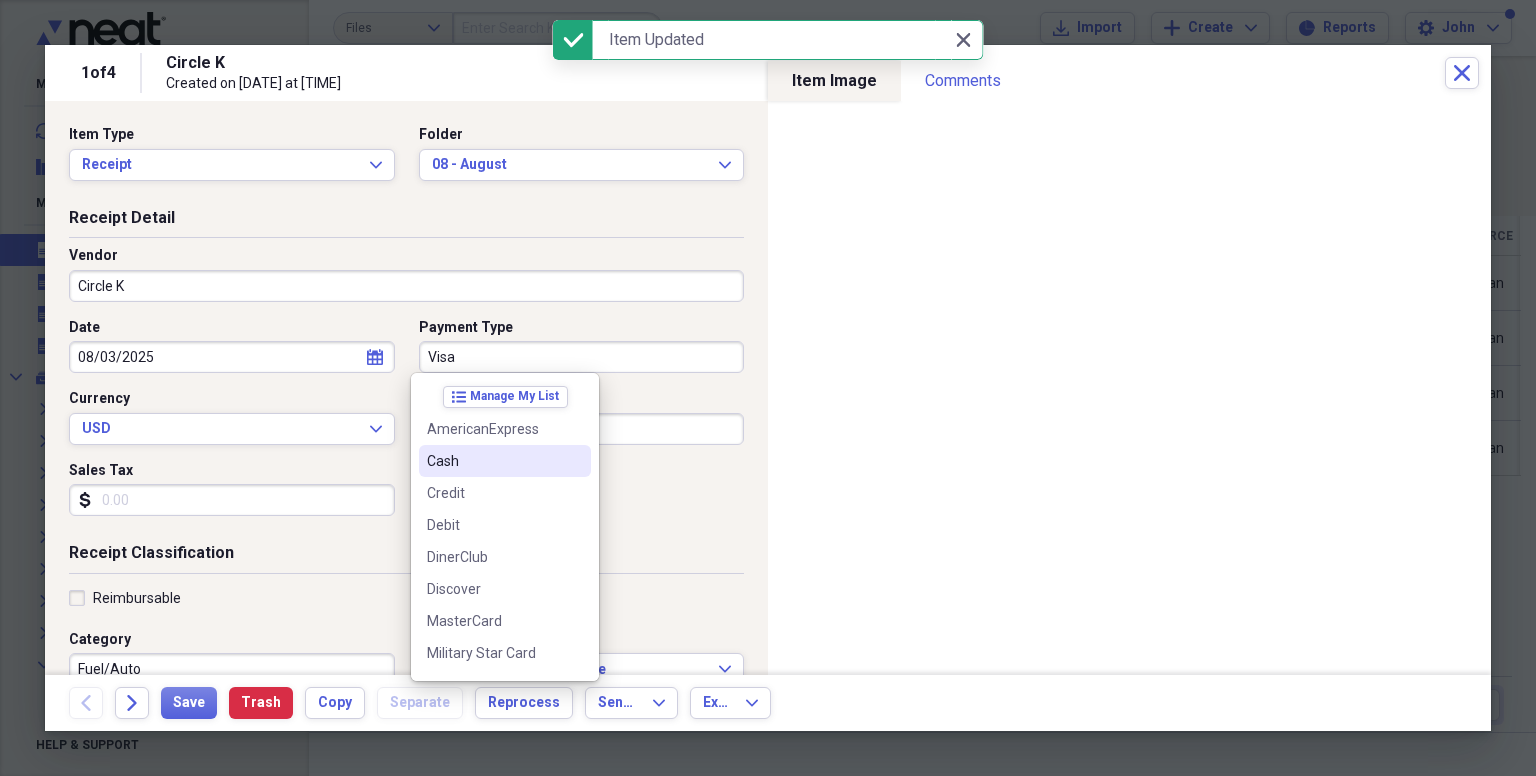 scroll, scrollTop: 156, scrollLeft: 0, axis: vertical 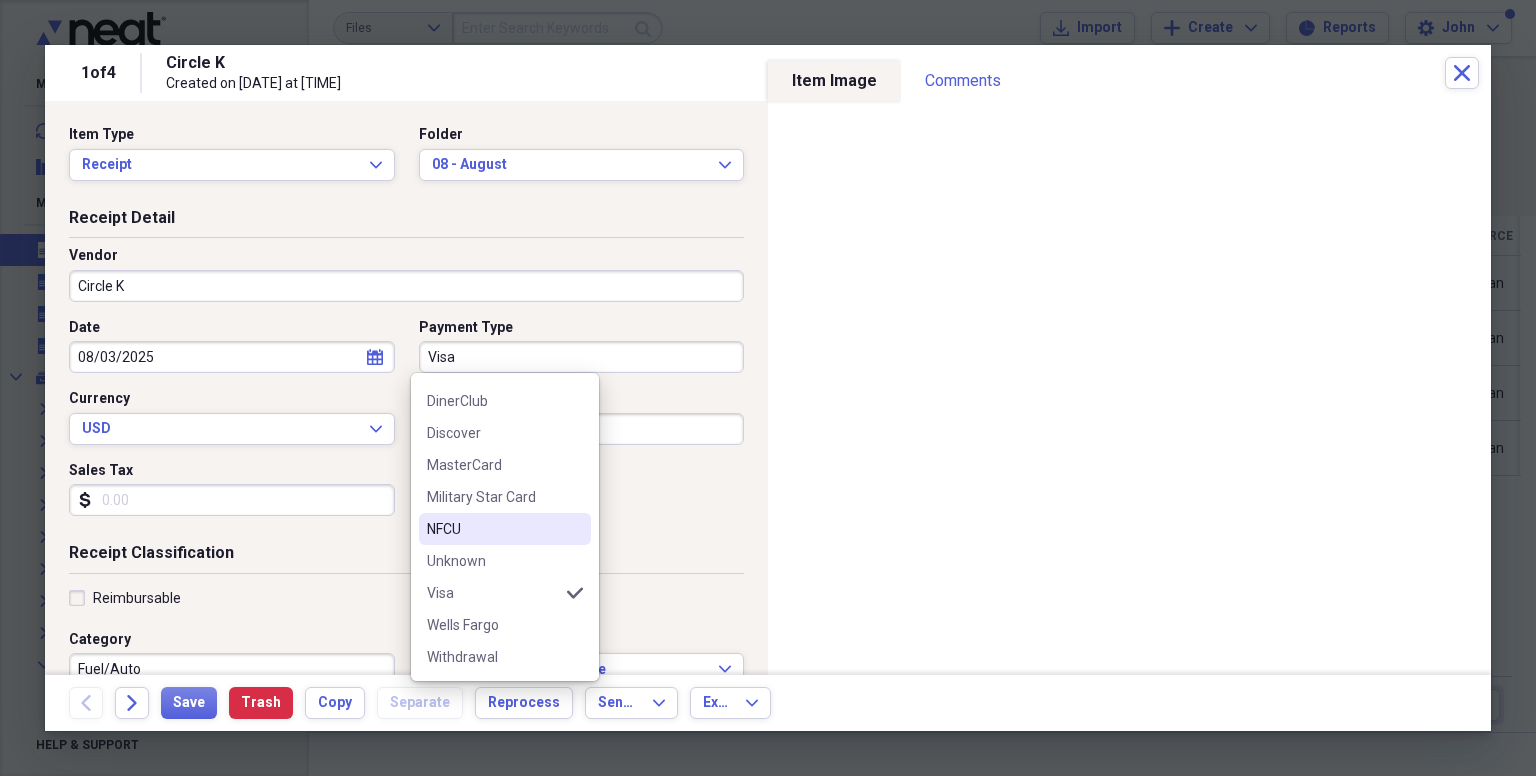 click on "NFCU" at bounding box center [493, 529] 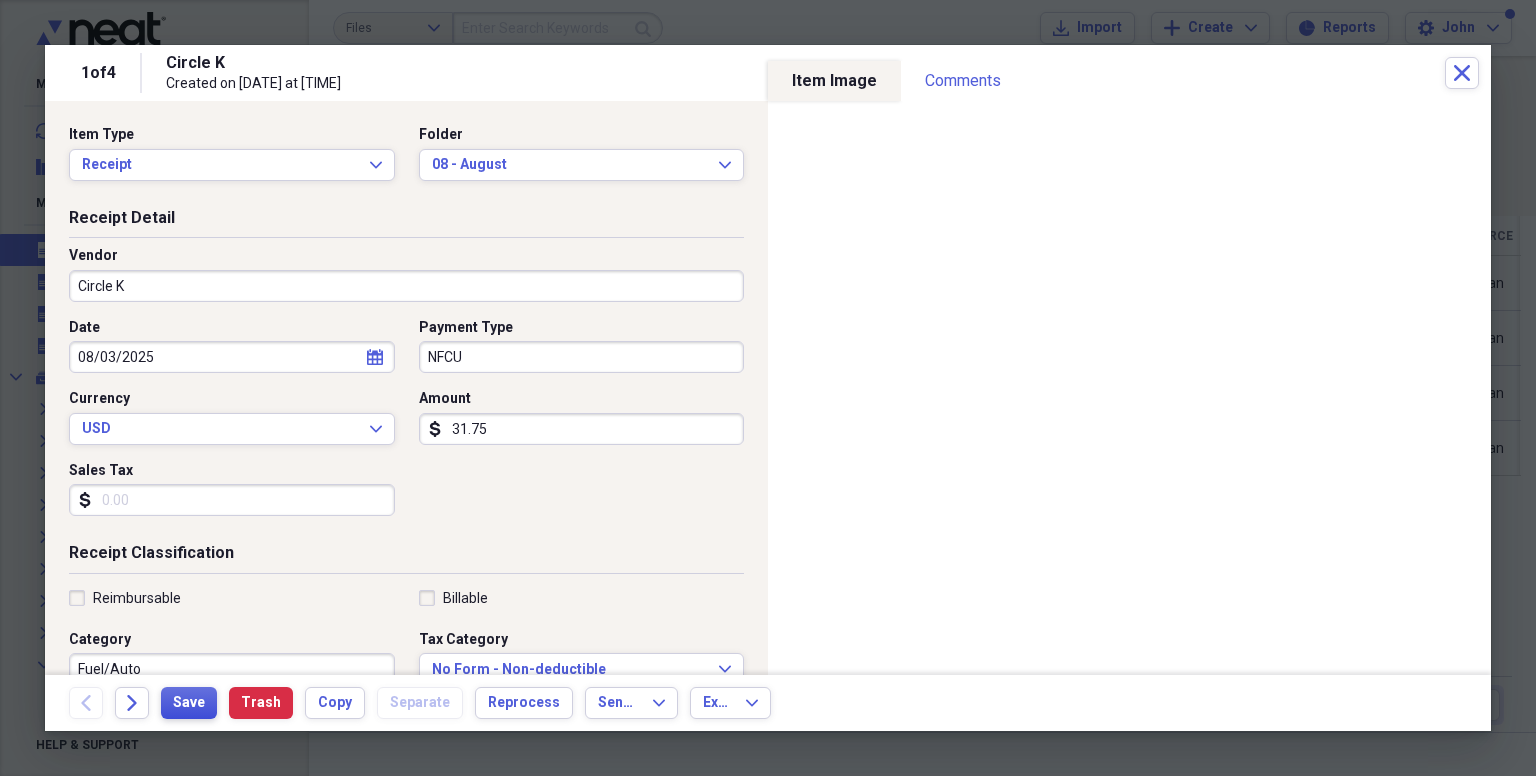click on "Save" at bounding box center [189, 703] 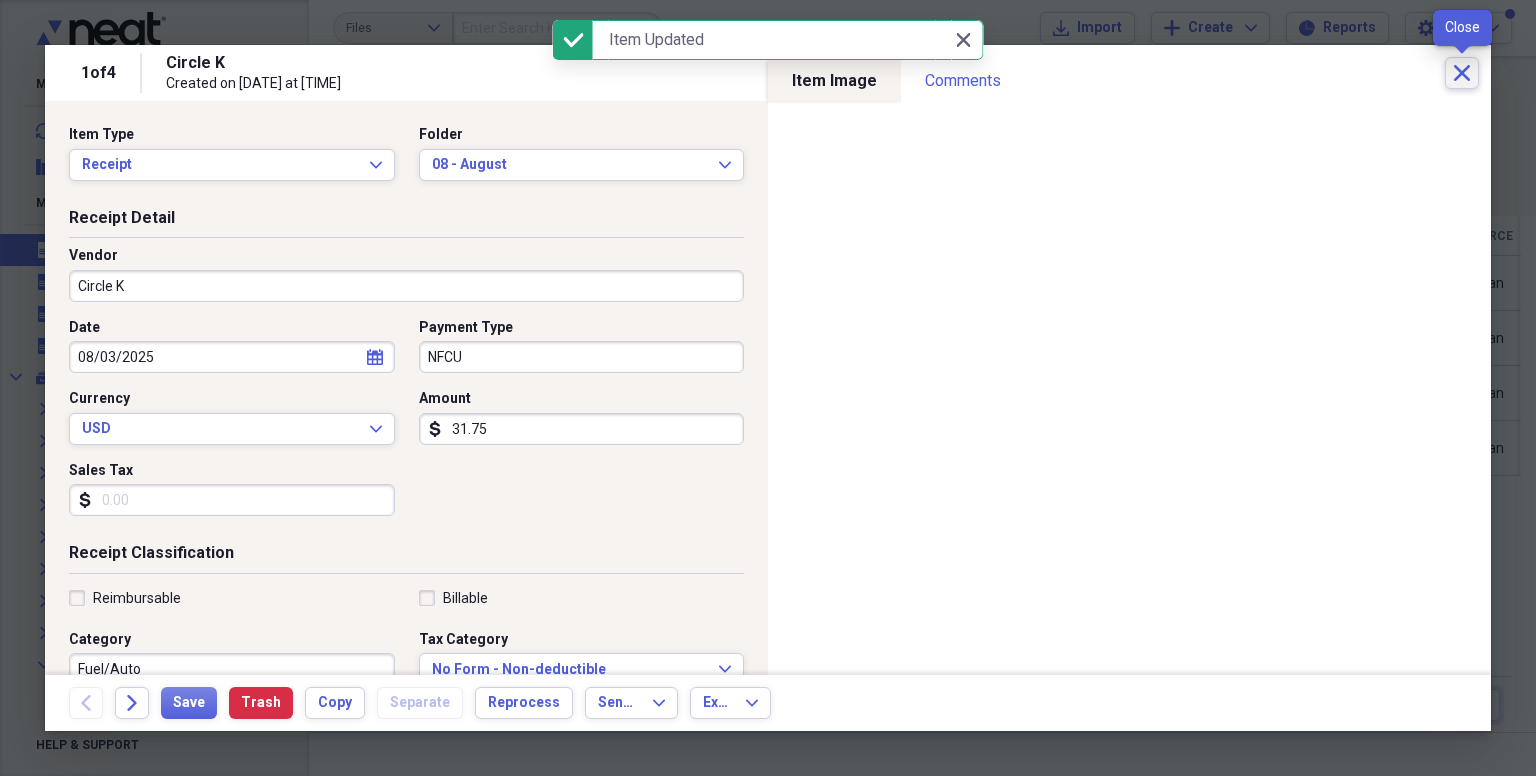 click on "Close" at bounding box center (1462, 73) 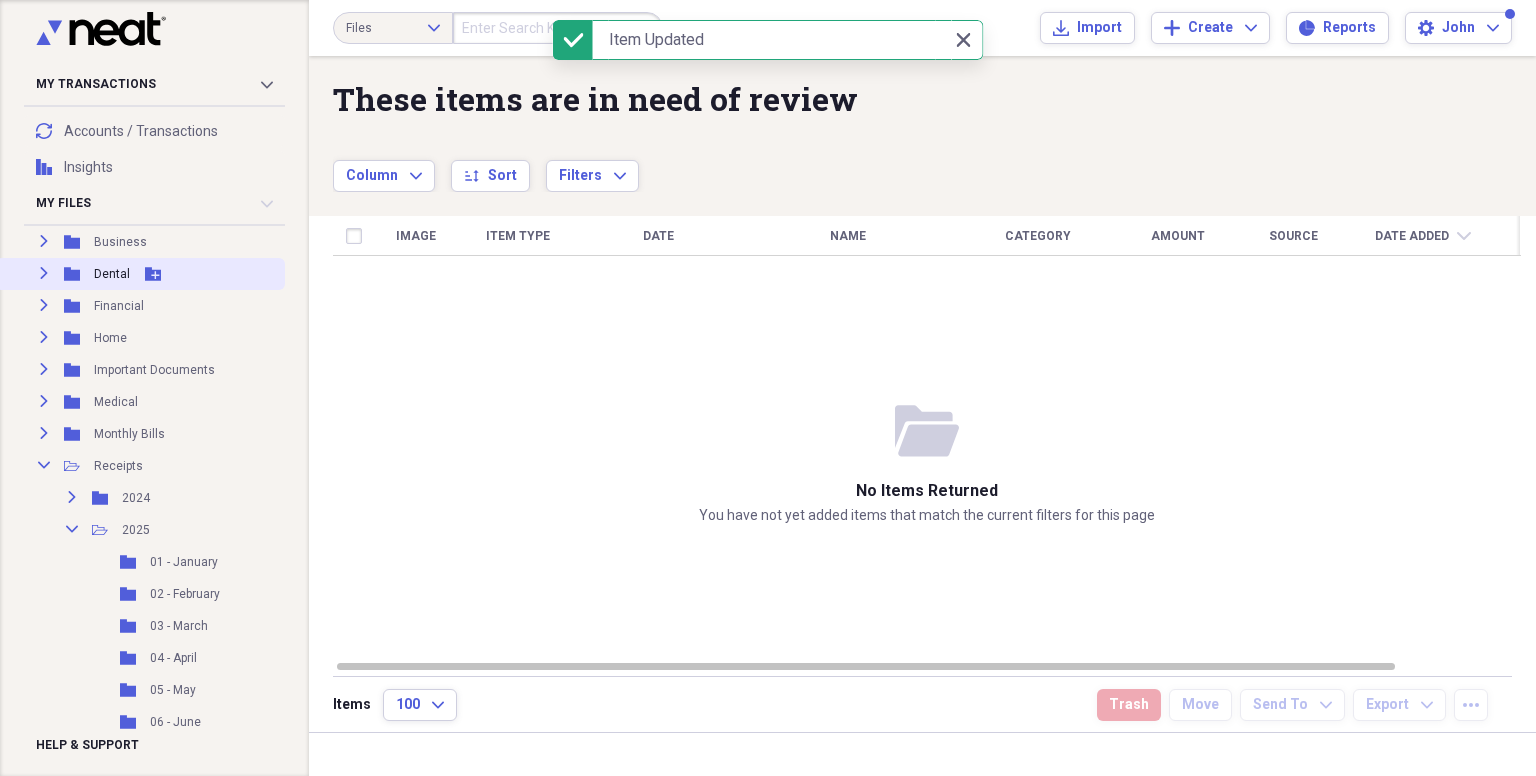 scroll, scrollTop: 334, scrollLeft: 0, axis: vertical 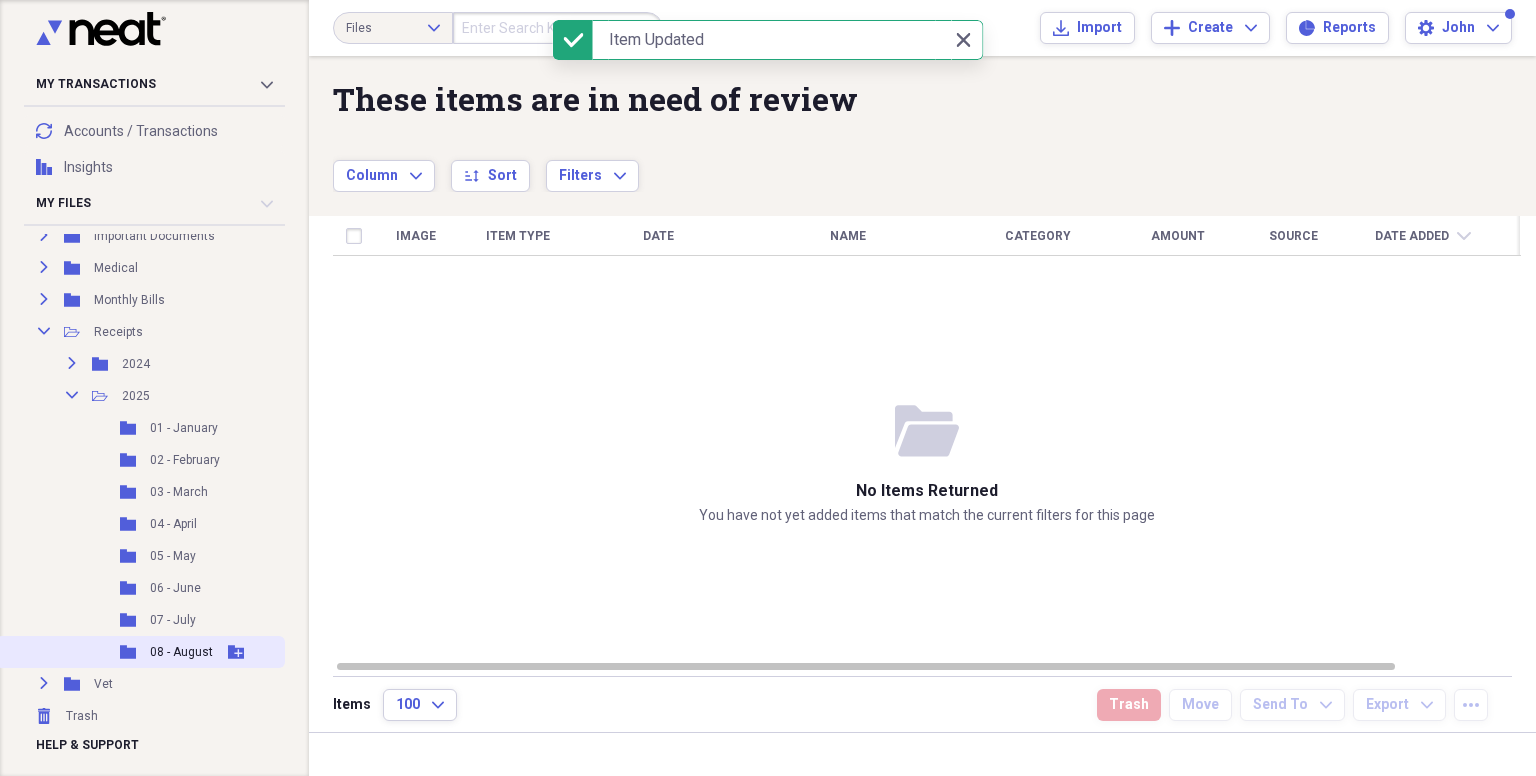 click on "08 - August" at bounding box center [181, 652] 